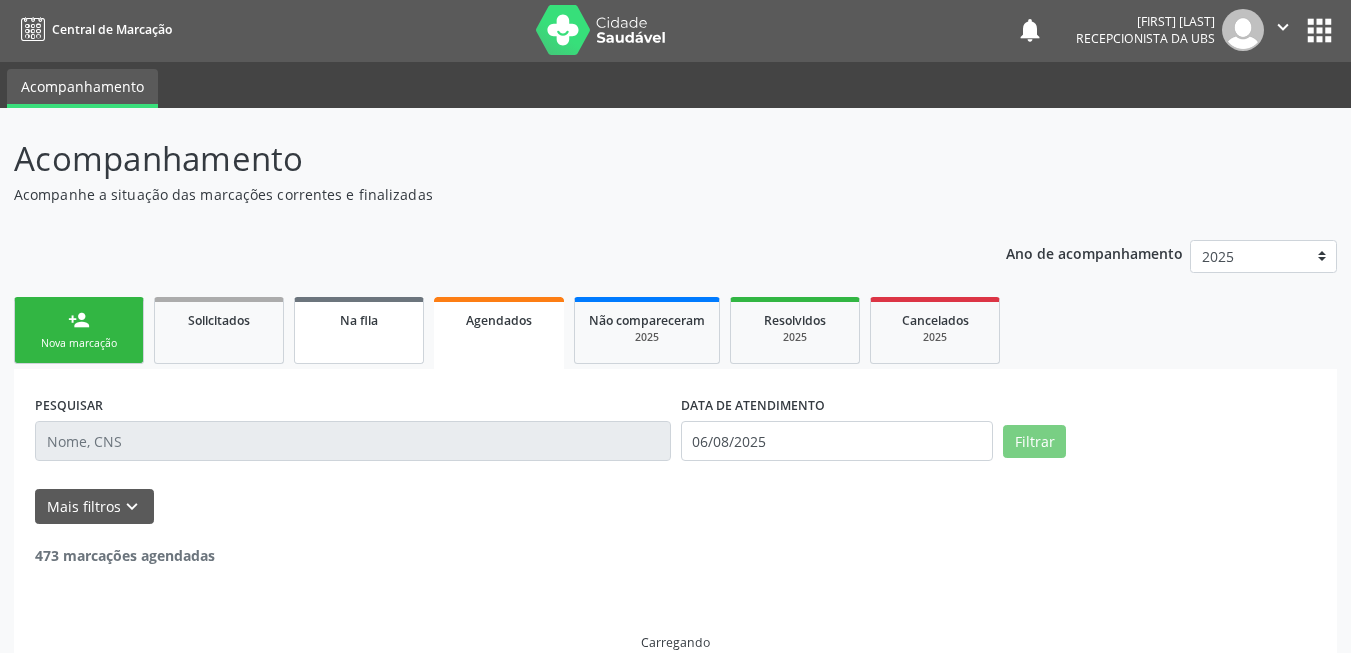 scroll, scrollTop: 35, scrollLeft: 0, axis: vertical 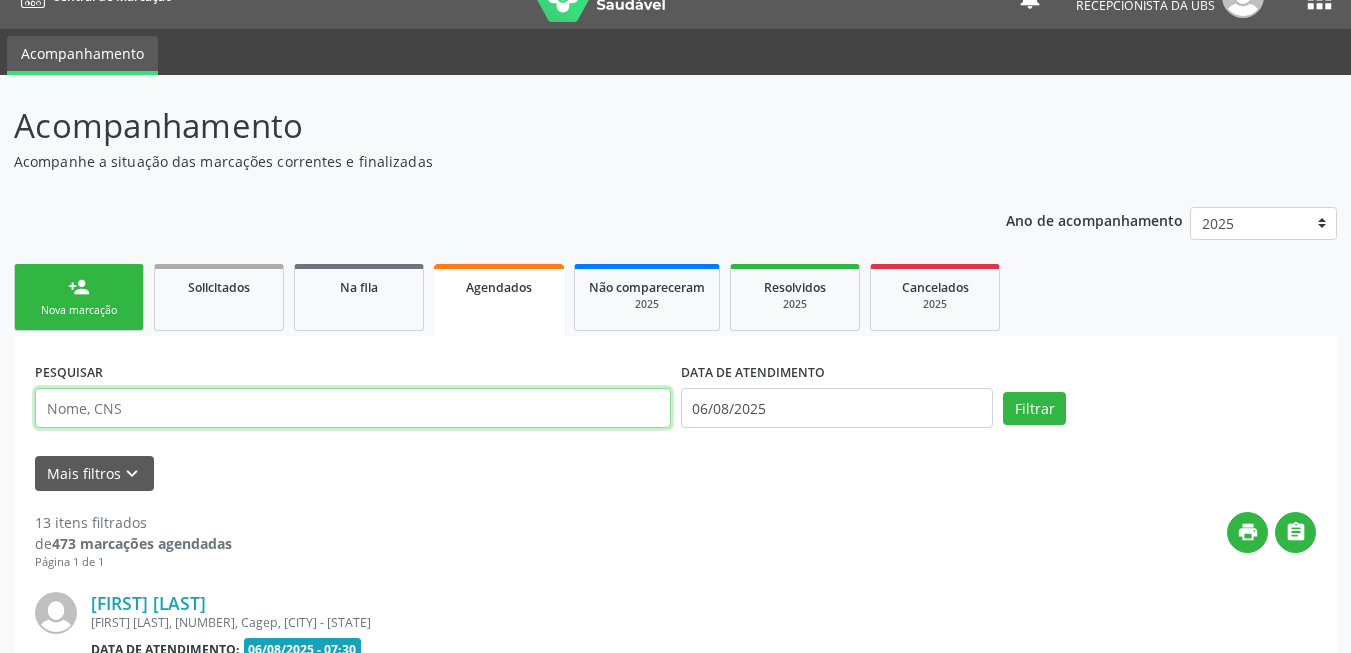click at bounding box center (353, 408) 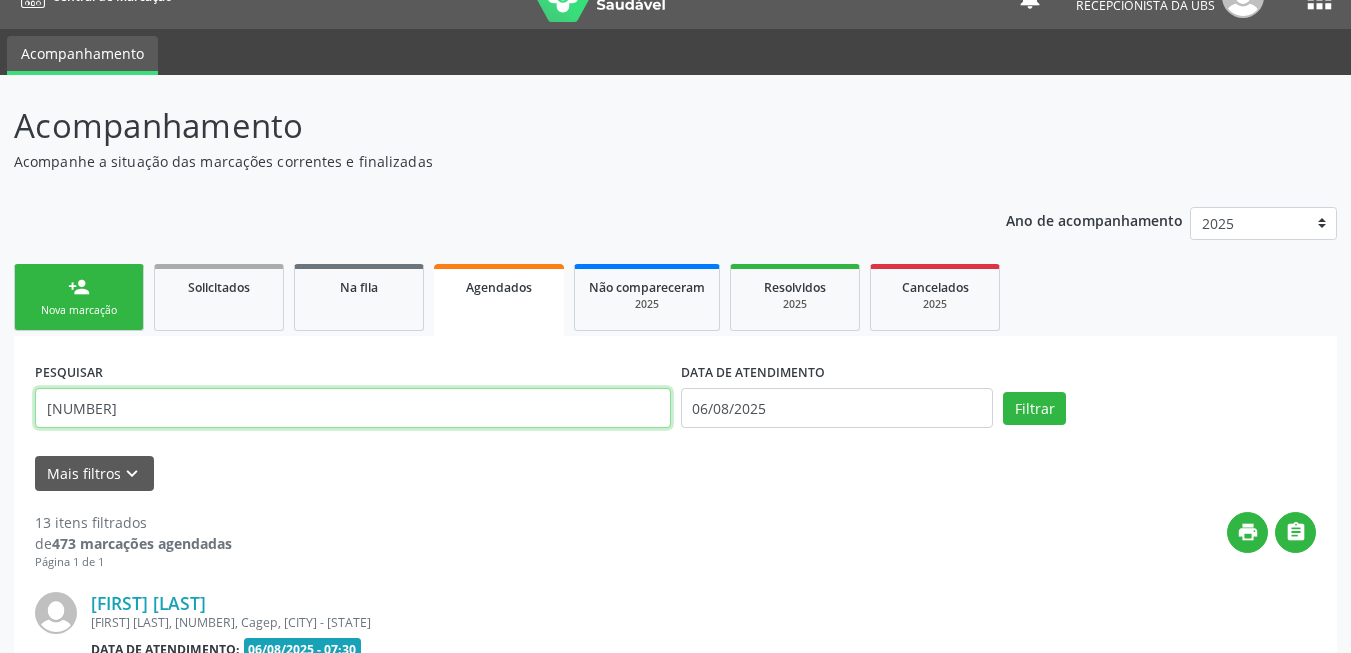 type on "[NUMBER]" 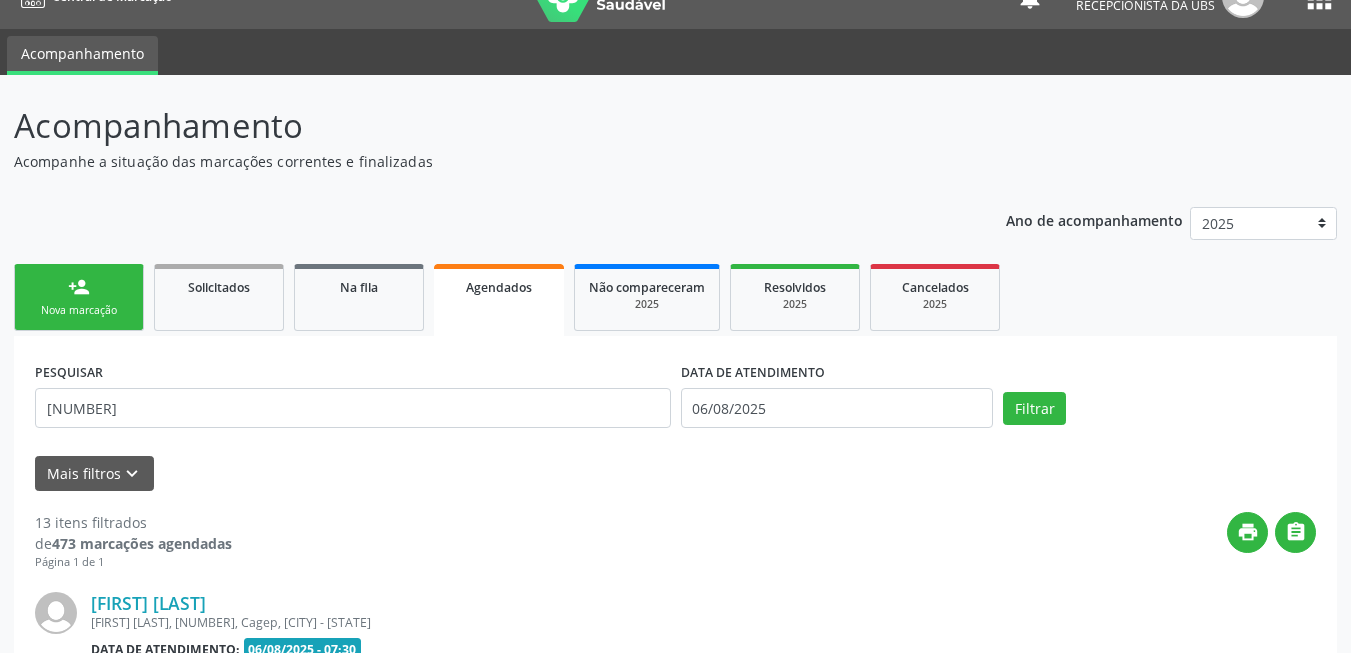 click on "DATA DE ATENDIMENTO" at bounding box center [837, 372] 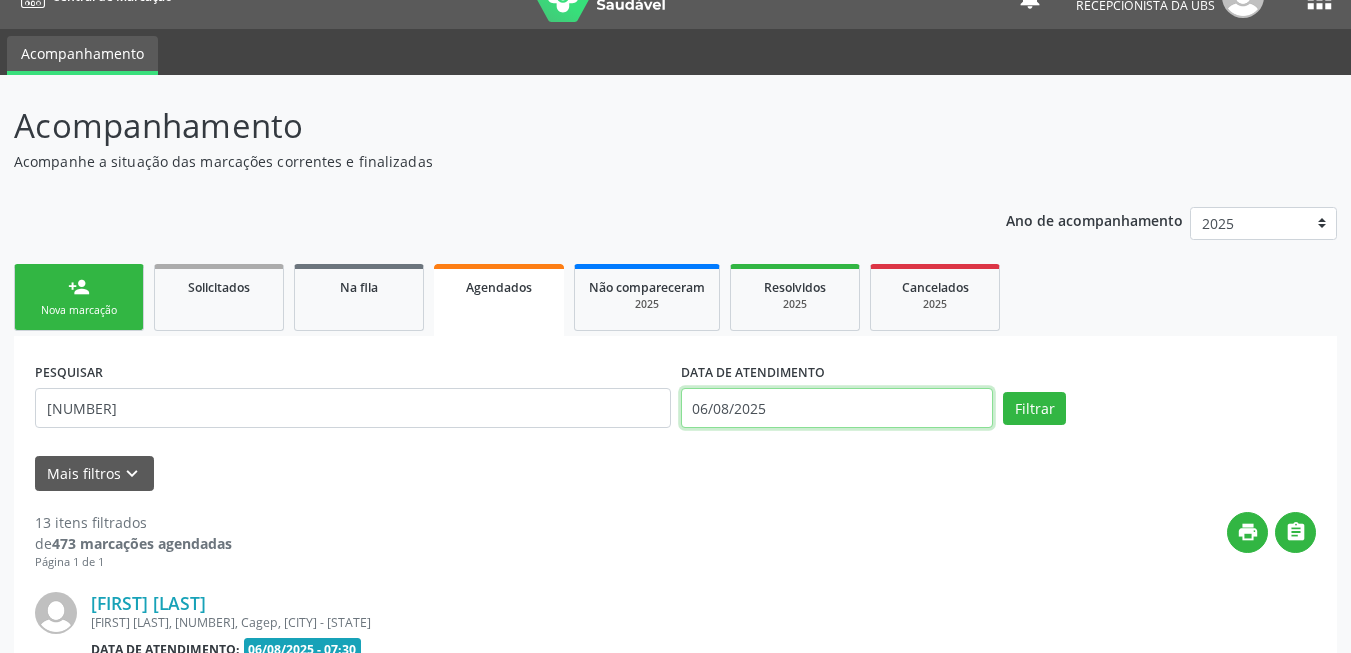 click on "06/08/2025" at bounding box center [837, 408] 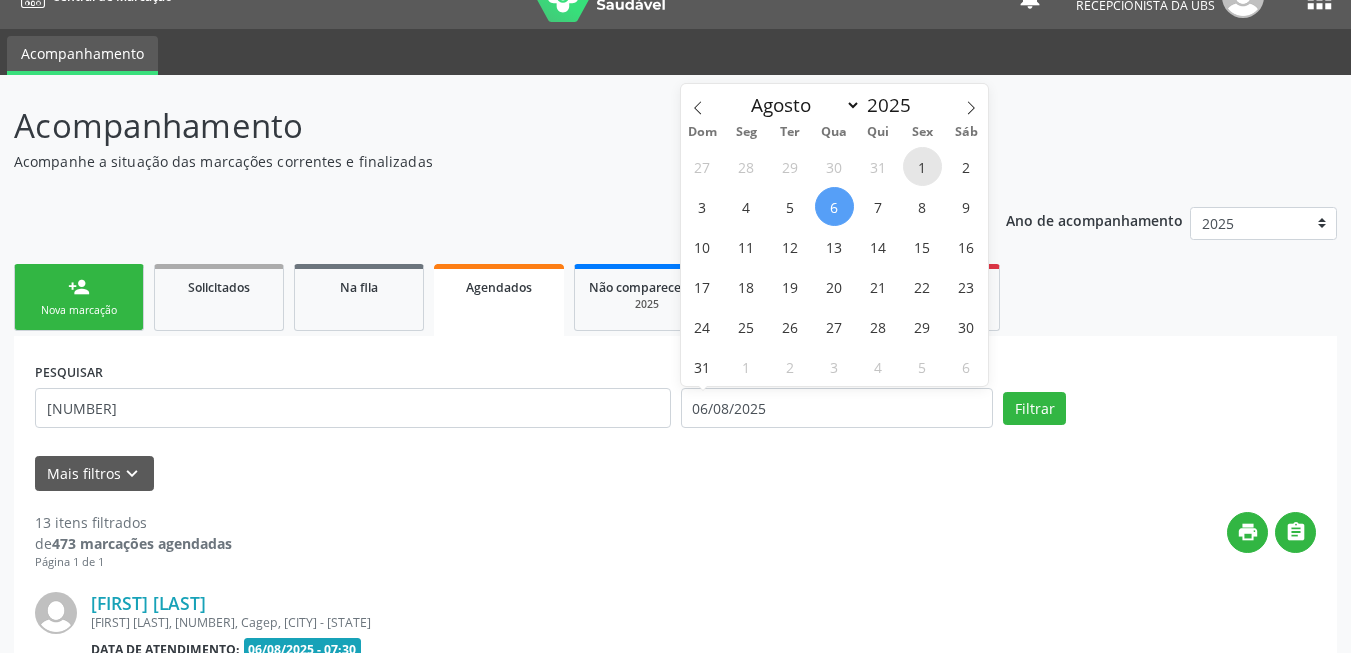 click on "1" at bounding box center [922, 166] 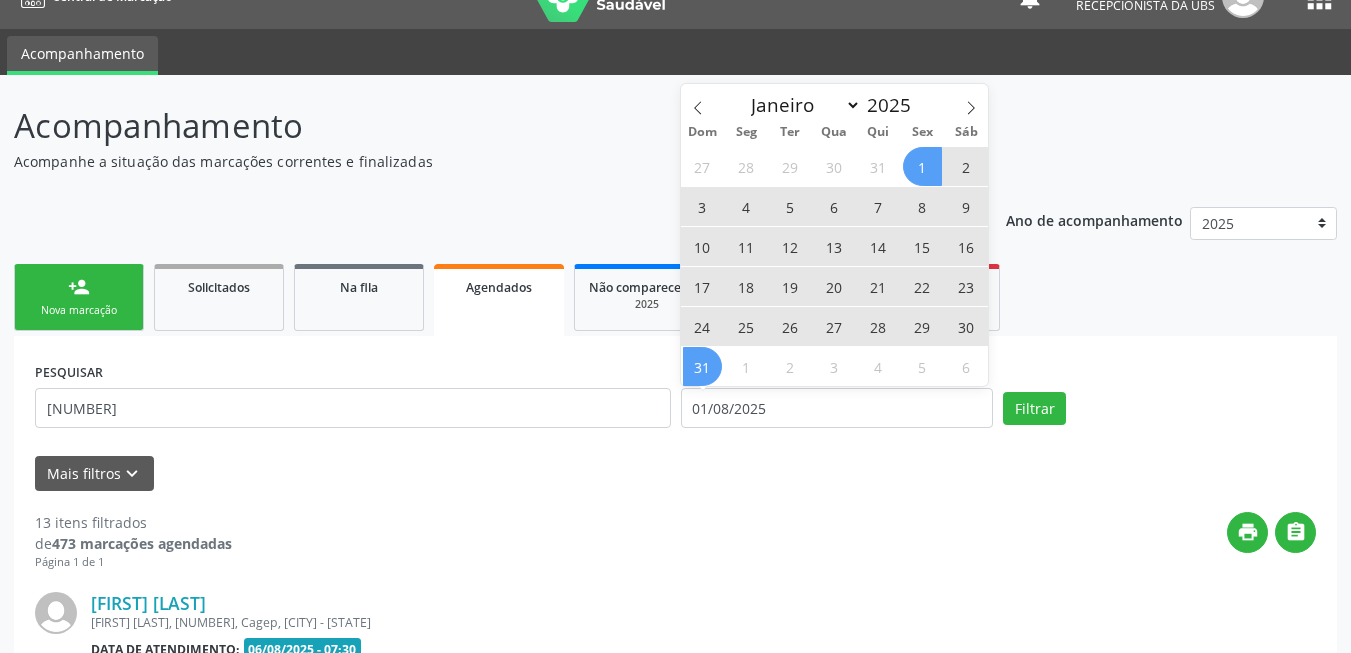 click on "31" at bounding box center (702, 366) 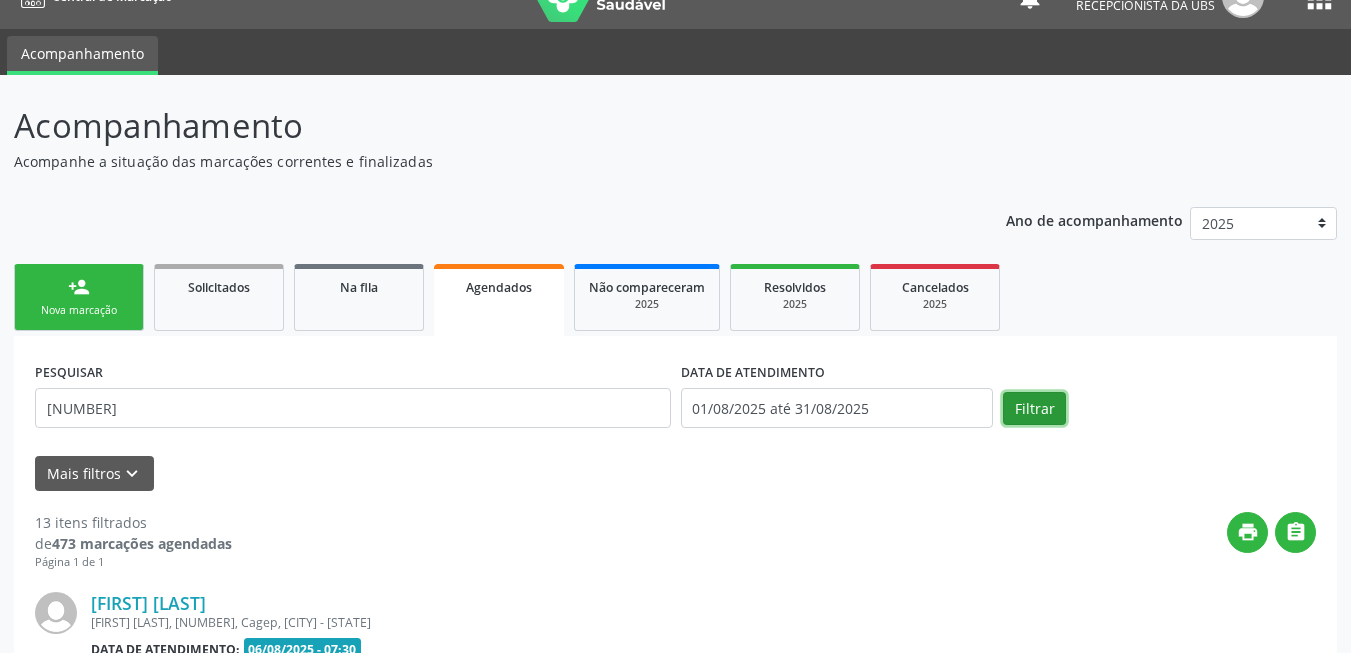 click on "Filtrar" at bounding box center [1034, 409] 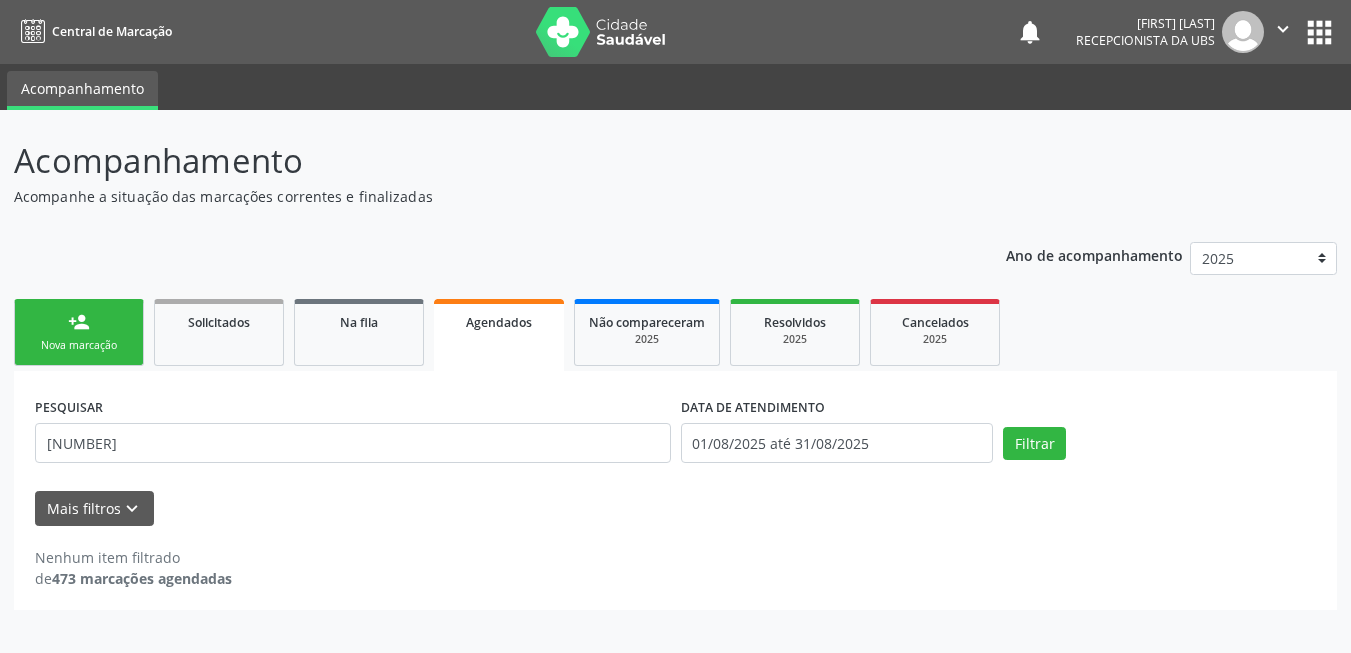 scroll, scrollTop: 0, scrollLeft: 0, axis: both 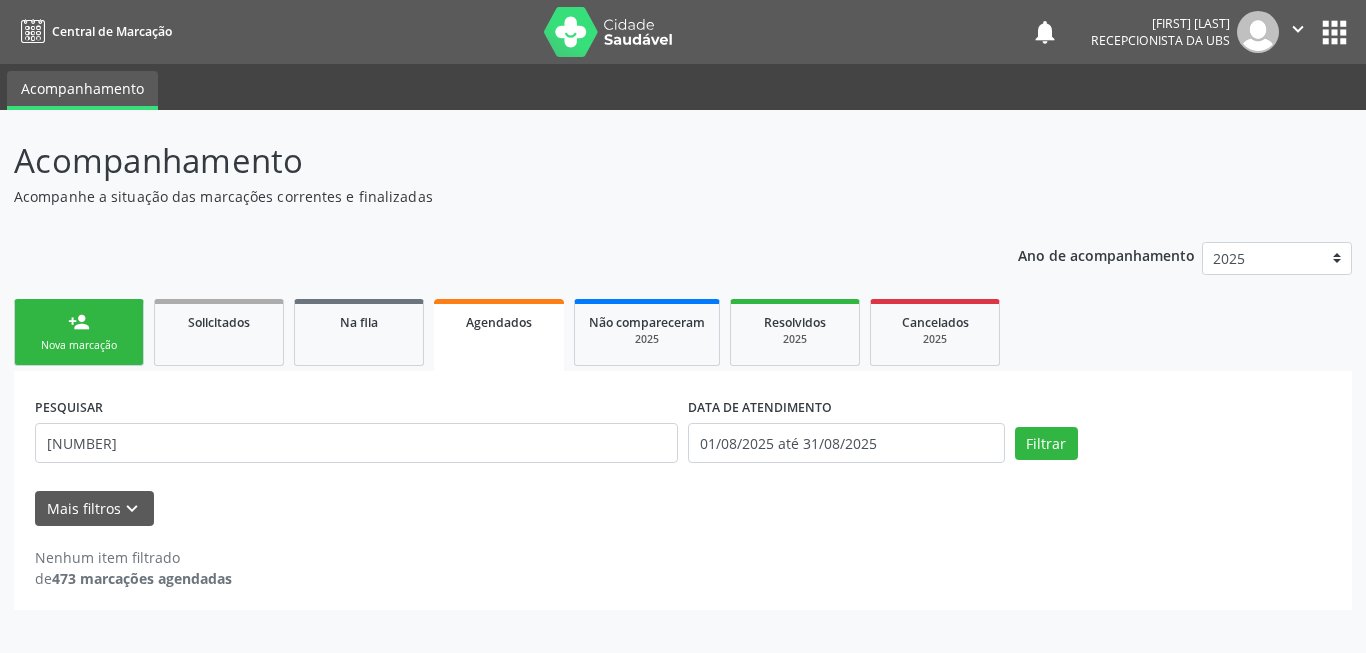 click on "PESQUISAR
[NUMBER]
DATA DE ATENDIMENTO
[DATE] até [DATE]
Filtrar" at bounding box center (683, 434) 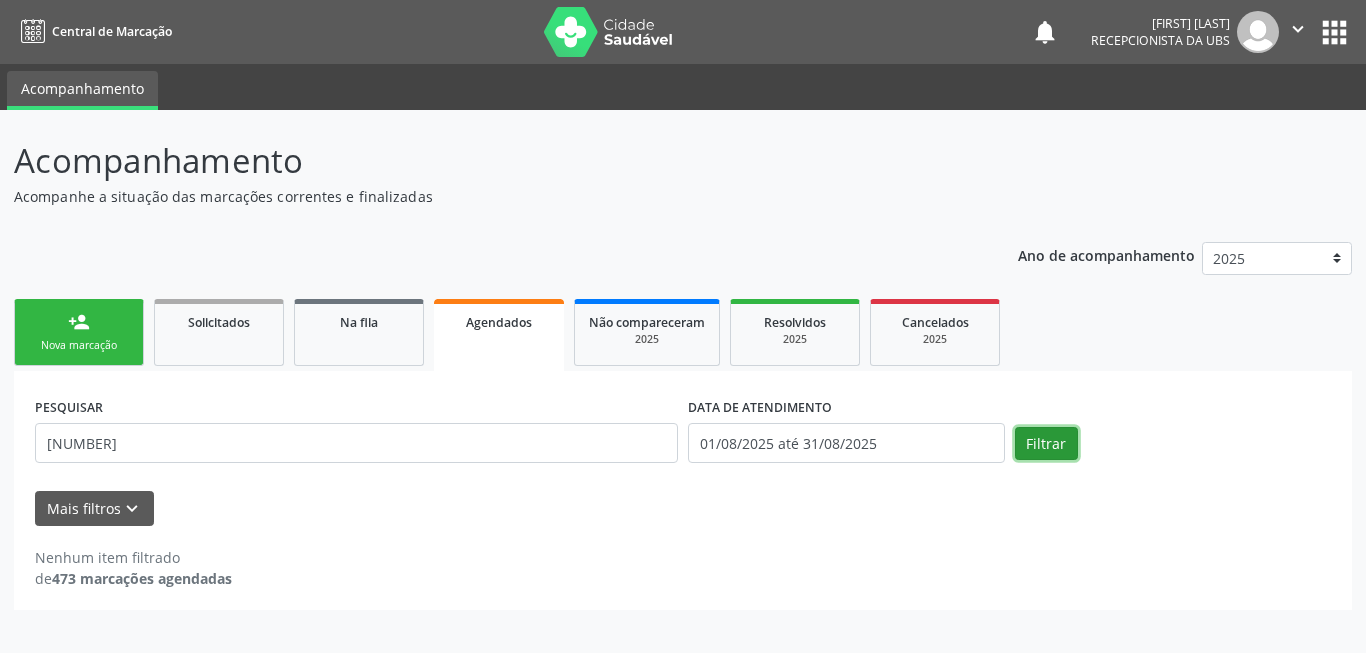 click on "Filtrar" at bounding box center [1046, 444] 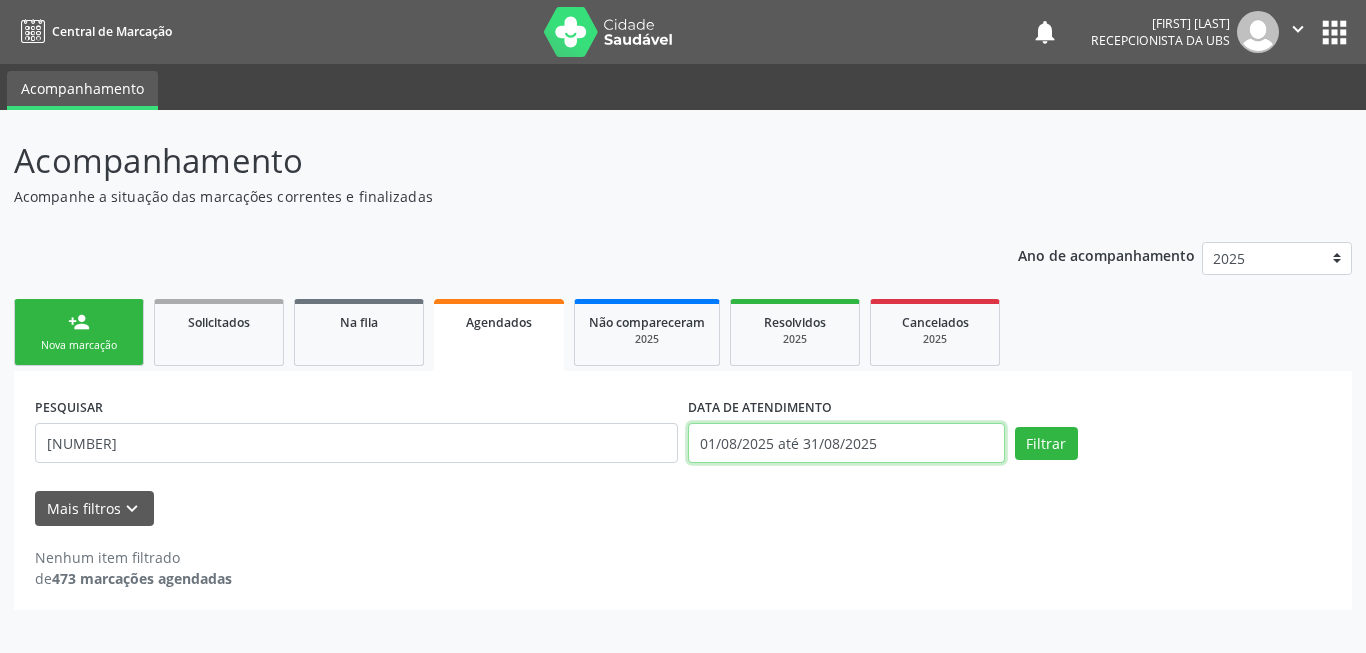 click on "01/08/2025 até 31/08/2025" at bounding box center (846, 443) 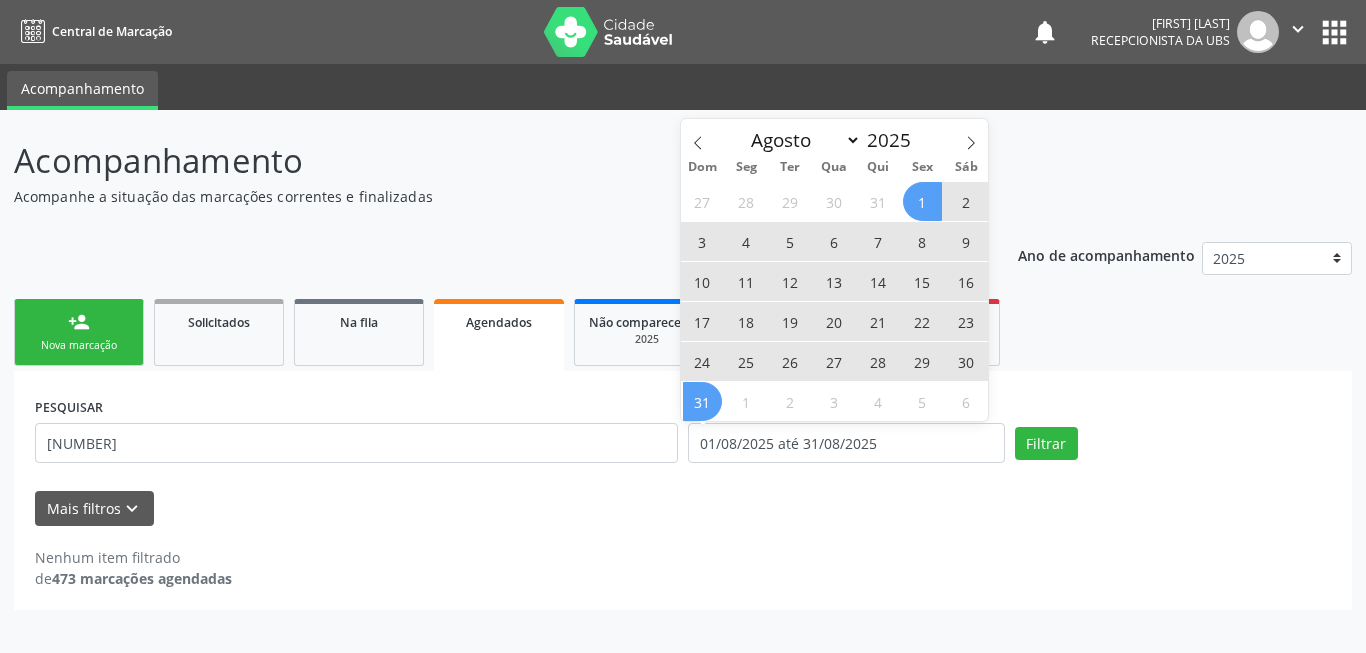 click on "PESQUISAR
[NUMBER]
DATA DE ATENDIMENTO
[DATE] até [DATE]
Filtrar" at bounding box center (683, 434) 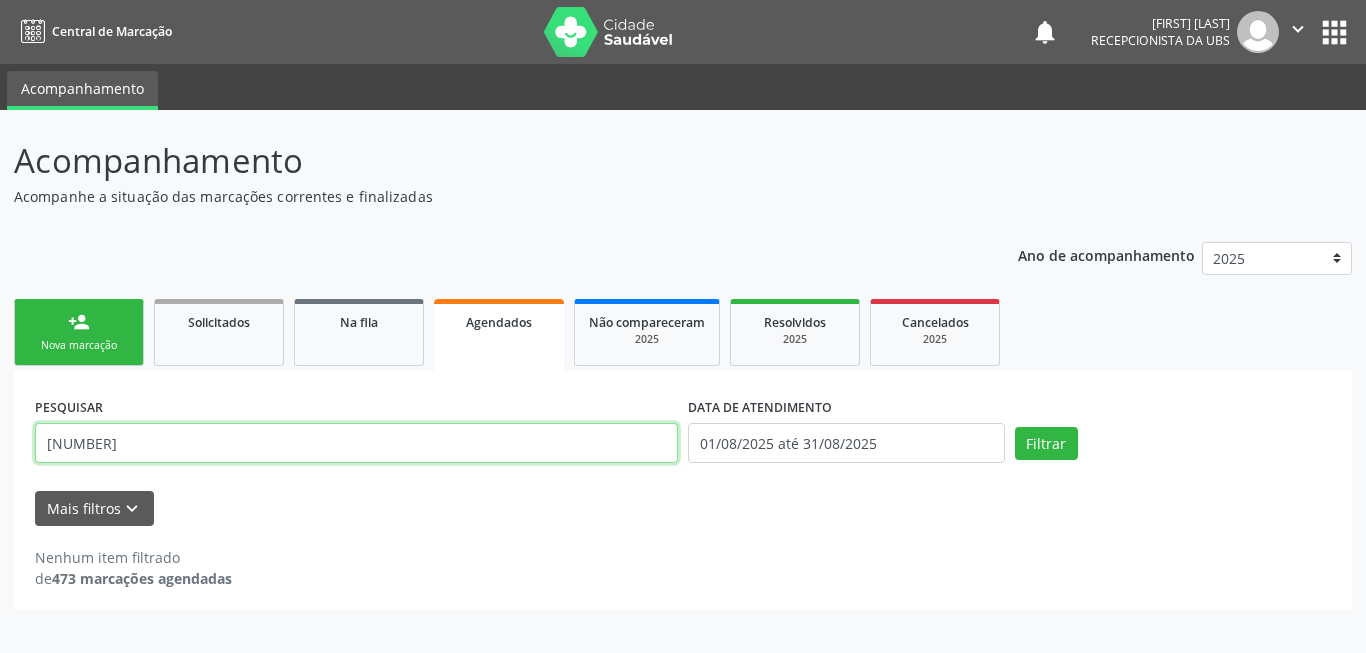 click on "[NUMBER]" at bounding box center [356, 443] 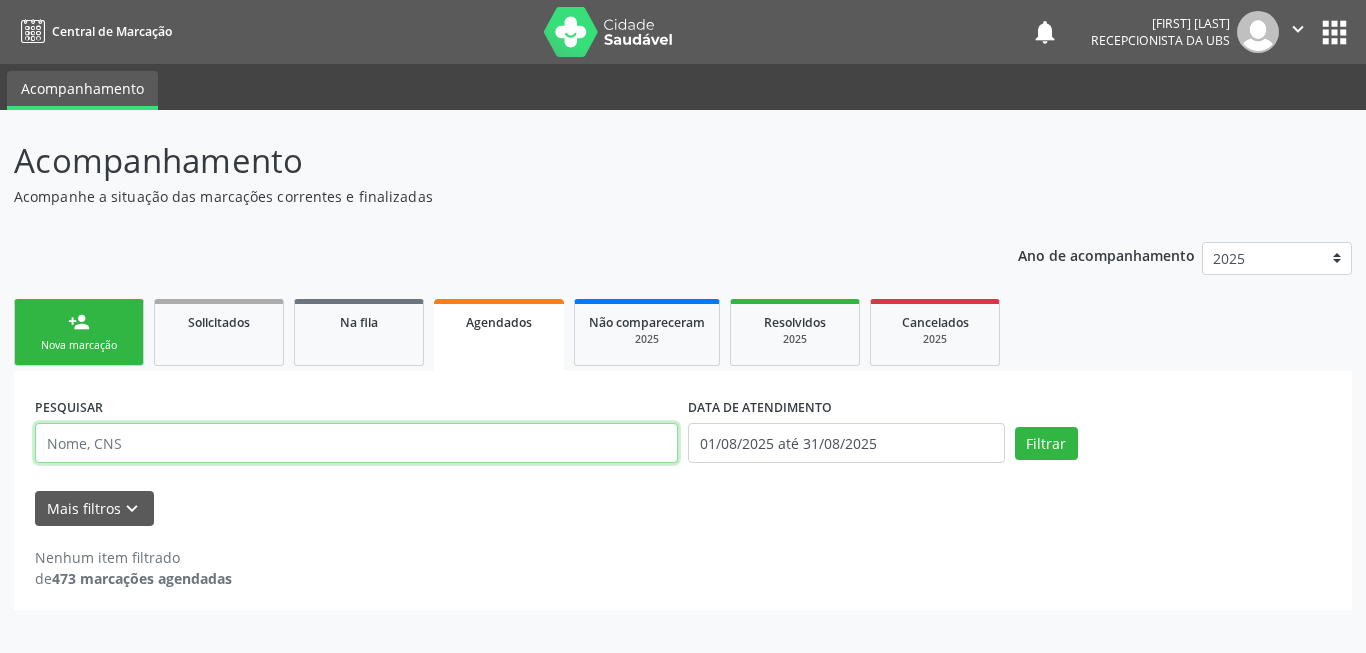 paste on "[NUMBER]" 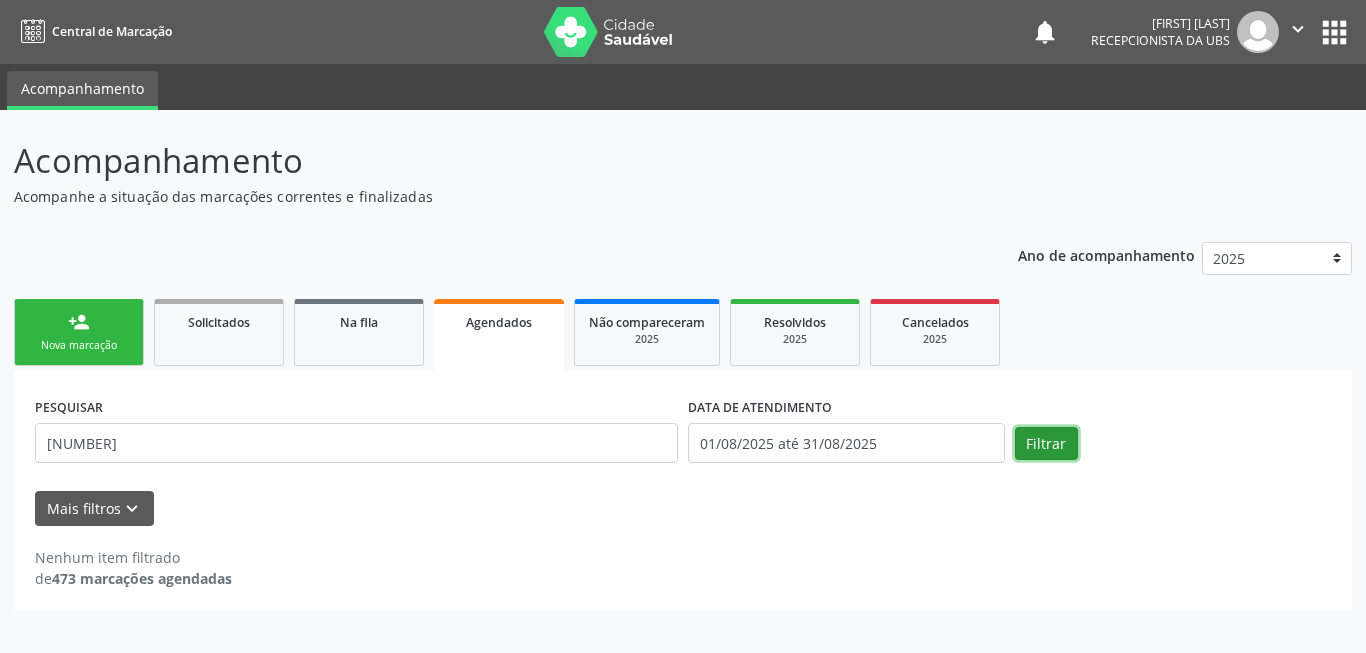click on "Filtrar" at bounding box center (1046, 444) 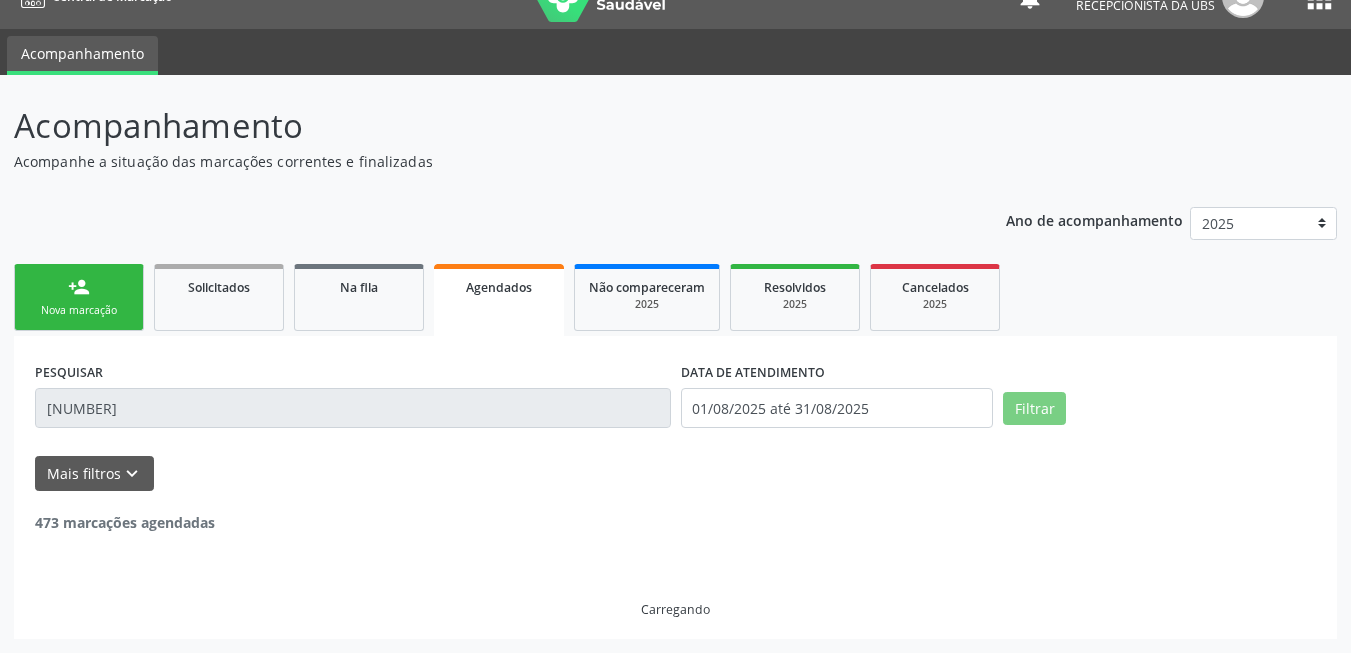 scroll, scrollTop: 0, scrollLeft: 0, axis: both 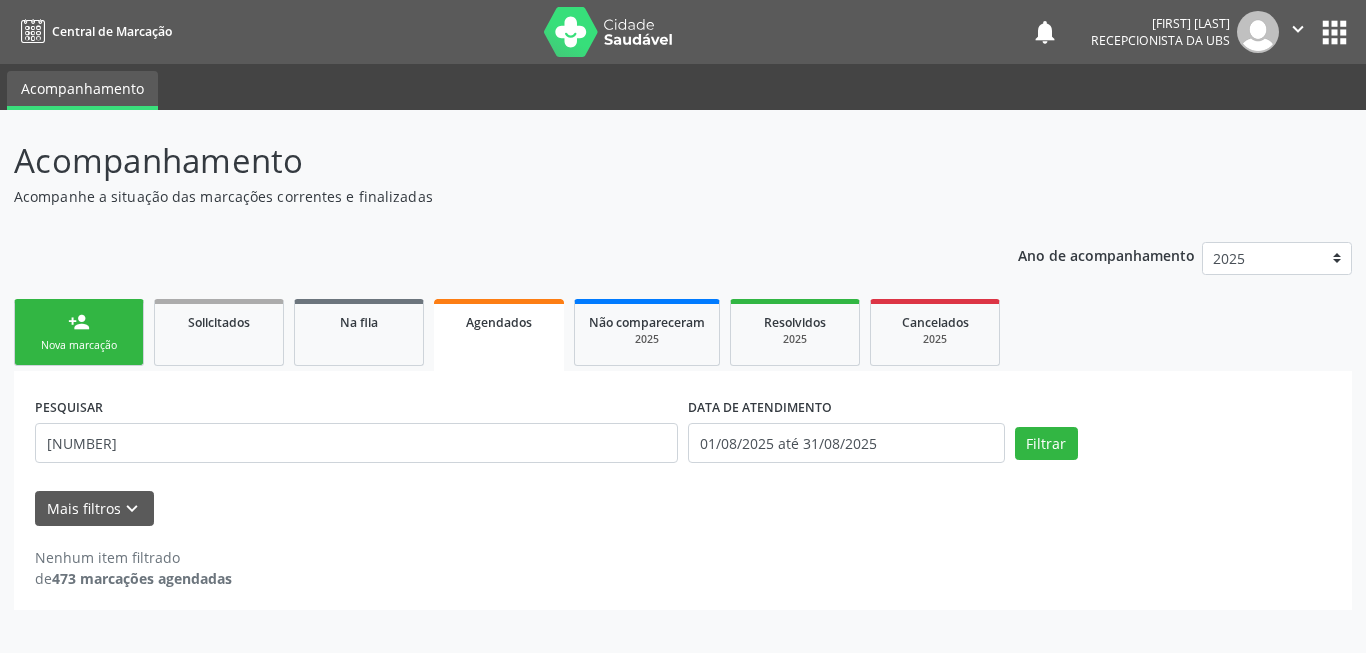 click on "Filtrar" at bounding box center (1173, 444) 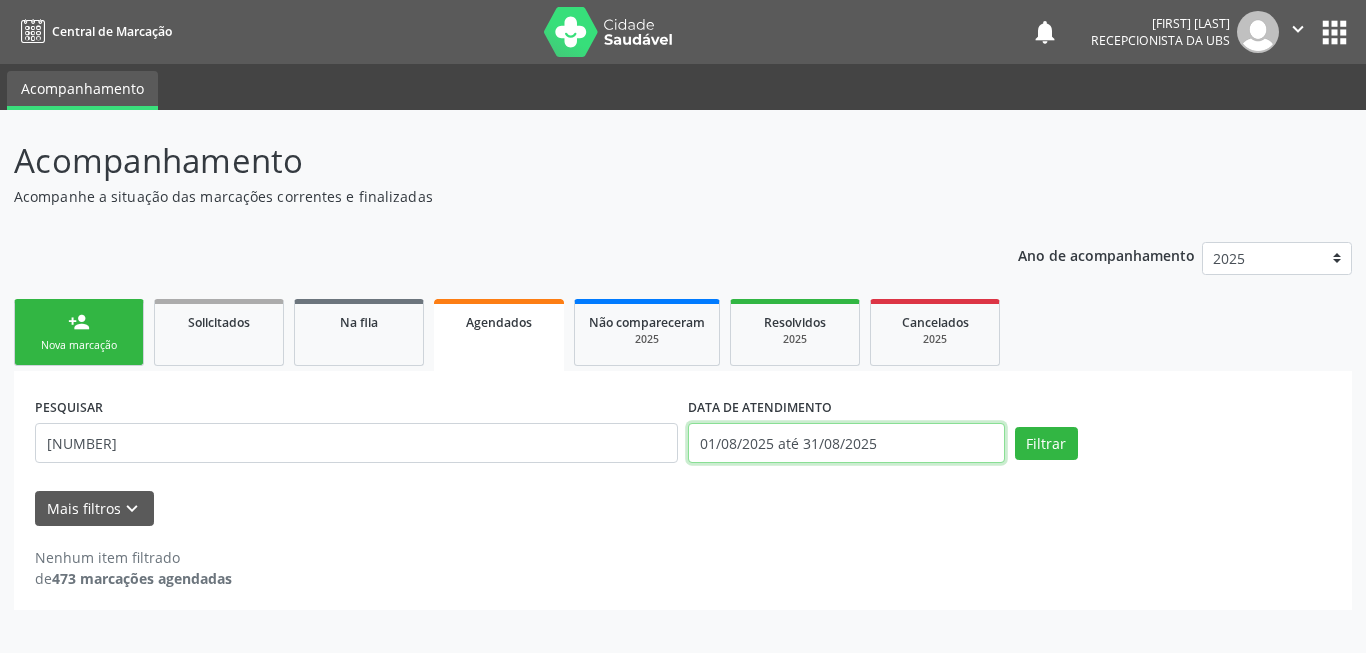 click on "01/08/2025 até 31/08/2025" at bounding box center (846, 443) 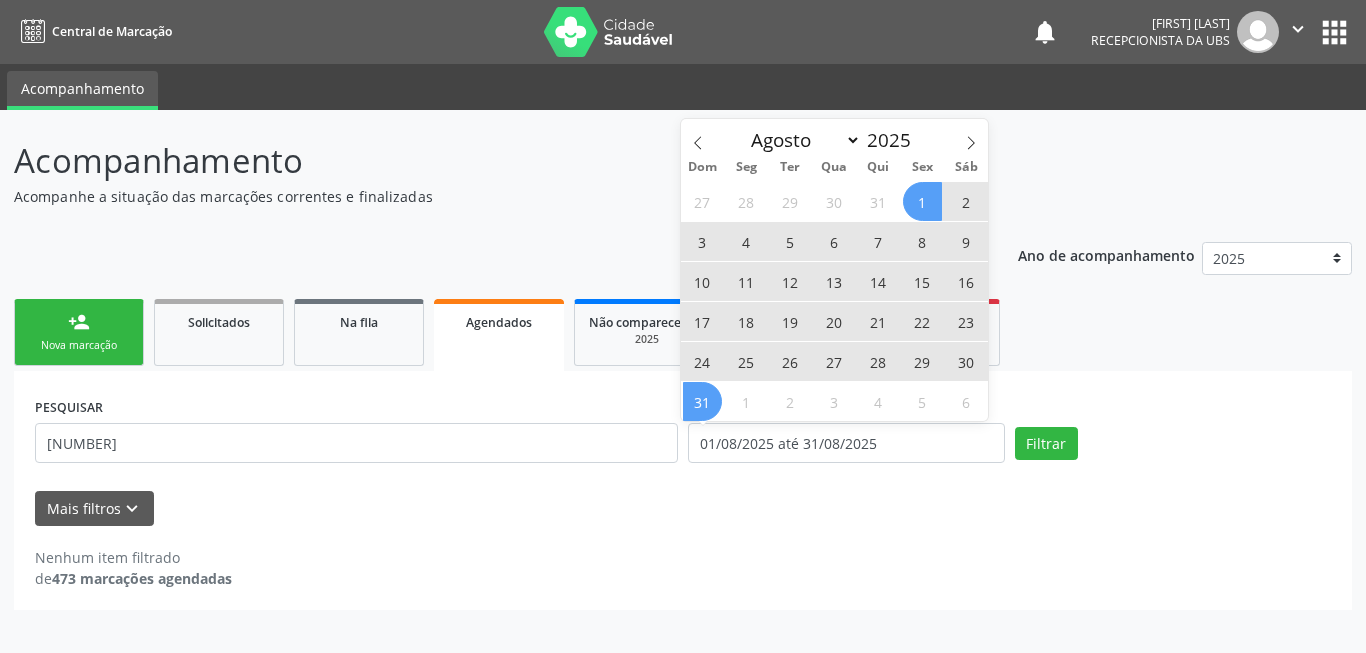 click on "8" at bounding box center (922, 241) 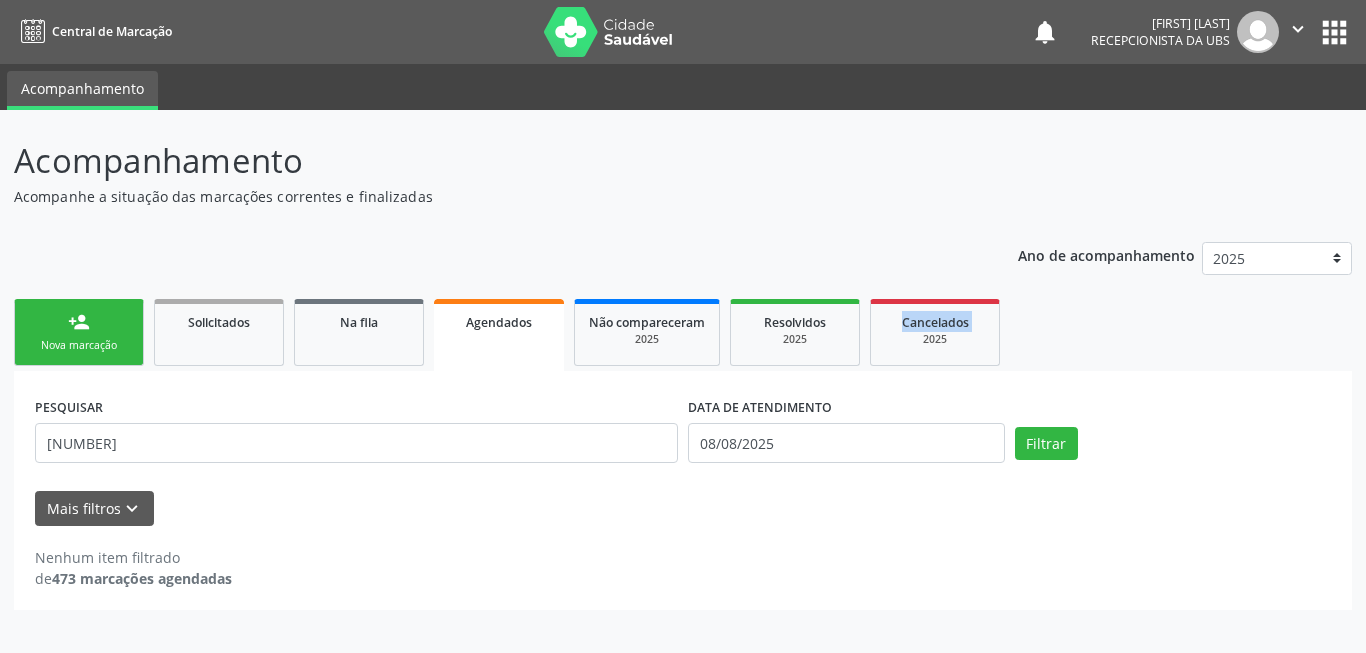 click on "[PHONE]
UNIDADE EXECUTANTE
Selecione uma unidade
Todos as unidades   3 Grupamento de Bombeiros   Abfisio   Abimael Lira Atelie Dental   Academia da Cidade Bom Jesus de Serra Talhada   Academia da Cidade Caxixola   Academia da Cidade Cohab I   Academia da Cidade Estacao do Forro   Academia da Cidade Vila Bela   Academia da Cidade de Serra Talhada   Academia da Cidade do Mutirao   Academia da Saude Cohab II   [FIRST] [LAST]   Alves Guimaraes Servicos de Medicina e Nutricao   Ambulatorio de Saude Mental Infanto Juvenil Asmij   Amor Saude   Anaclin   Analise Laboratorio Clinico     Andreia Lima Diniz Ltda" at bounding box center (683, 419) 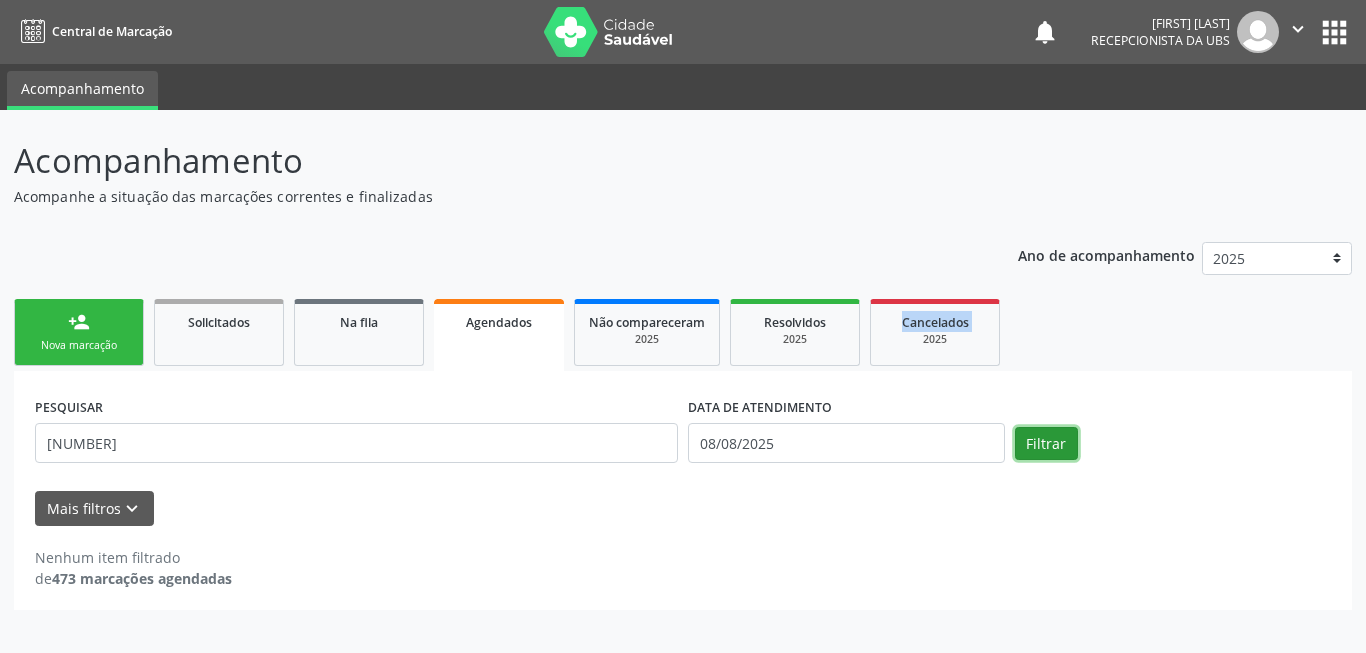 click on "Filtrar" at bounding box center (1046, 444) 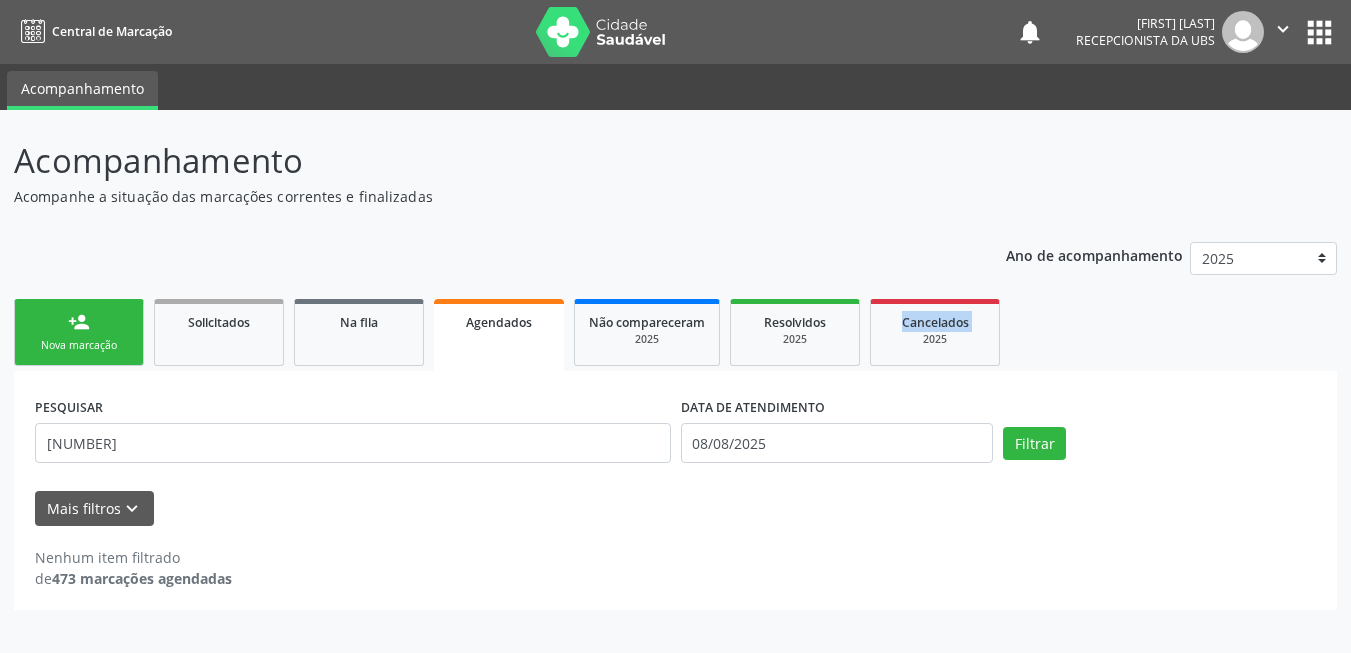 scroll, scrollTop: 0, scrollLeft: 0, axis: both 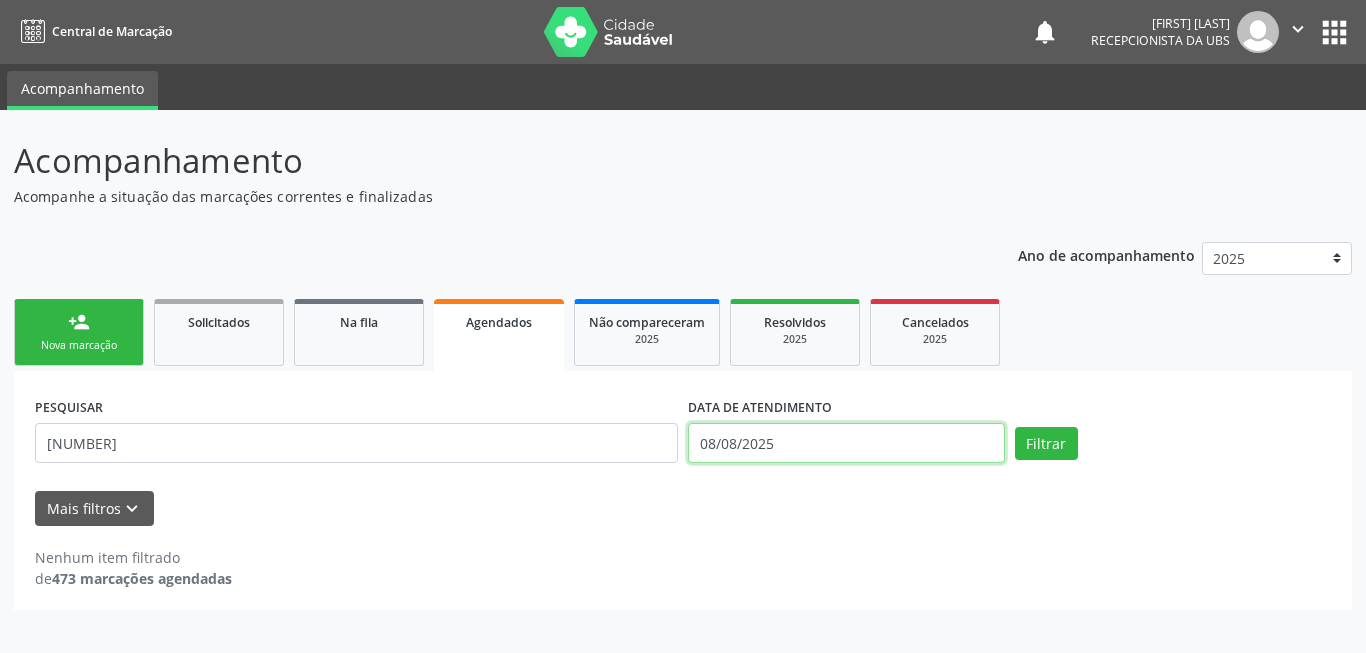 click on "08/08/2025" at bounding box center (846, 443) 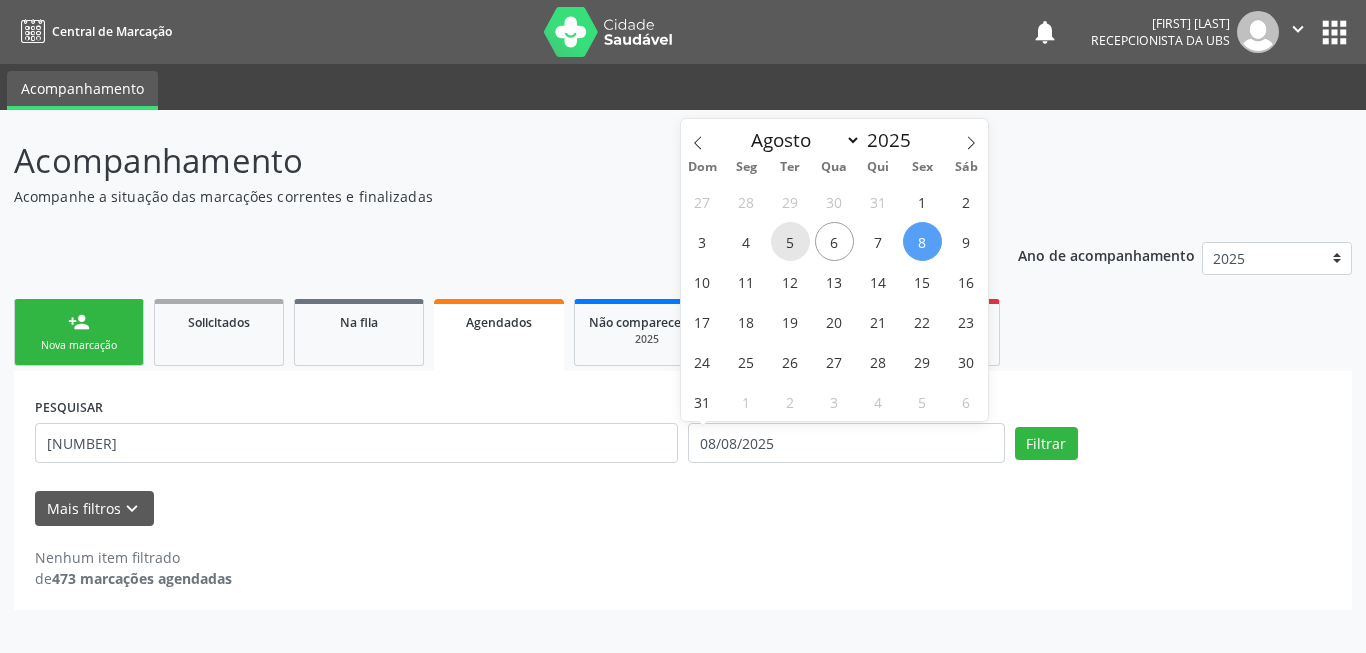 click on "5" at bounding box center [790, 241] 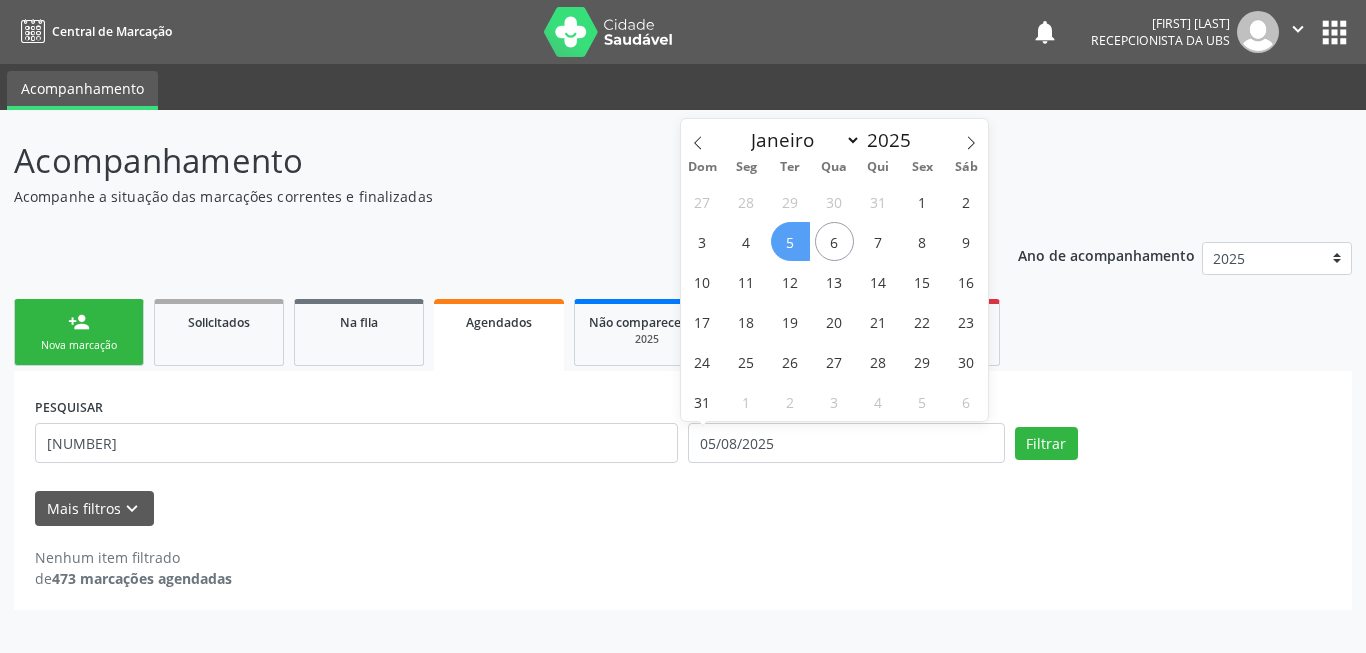 click on "5" at bounding box center [790, 241] 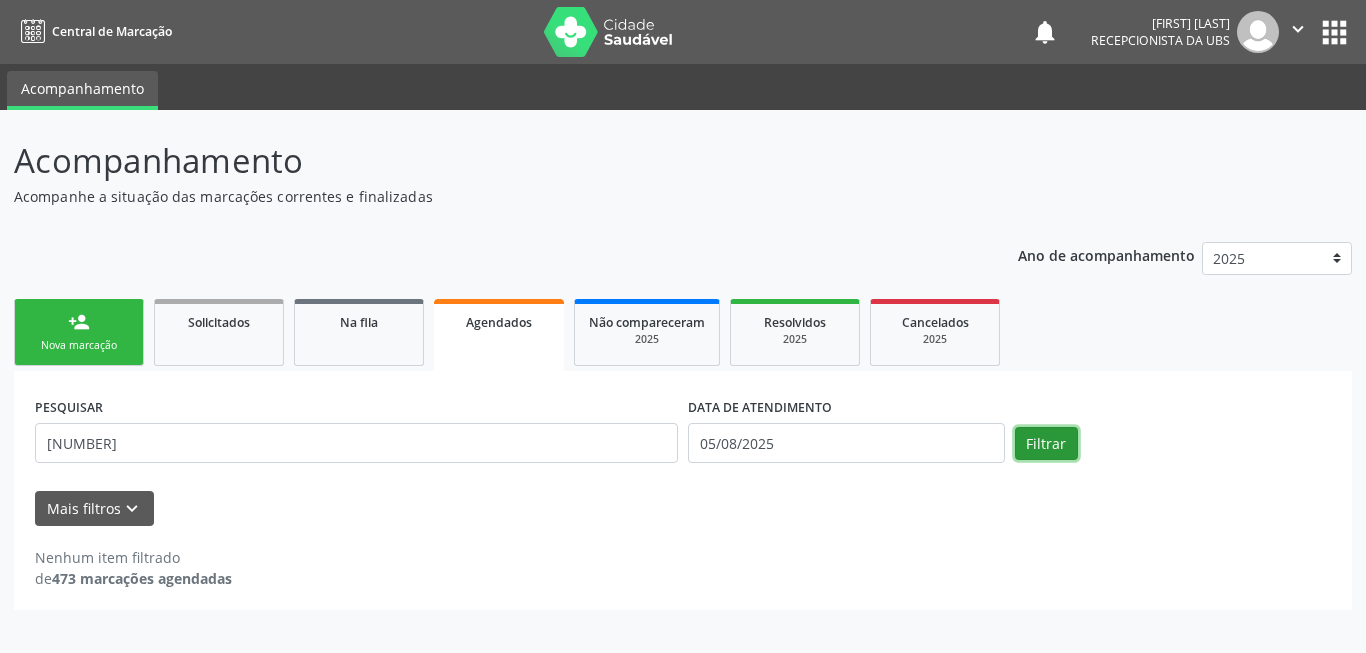 click on "Filtrar" at bounding box center (1046, 444) 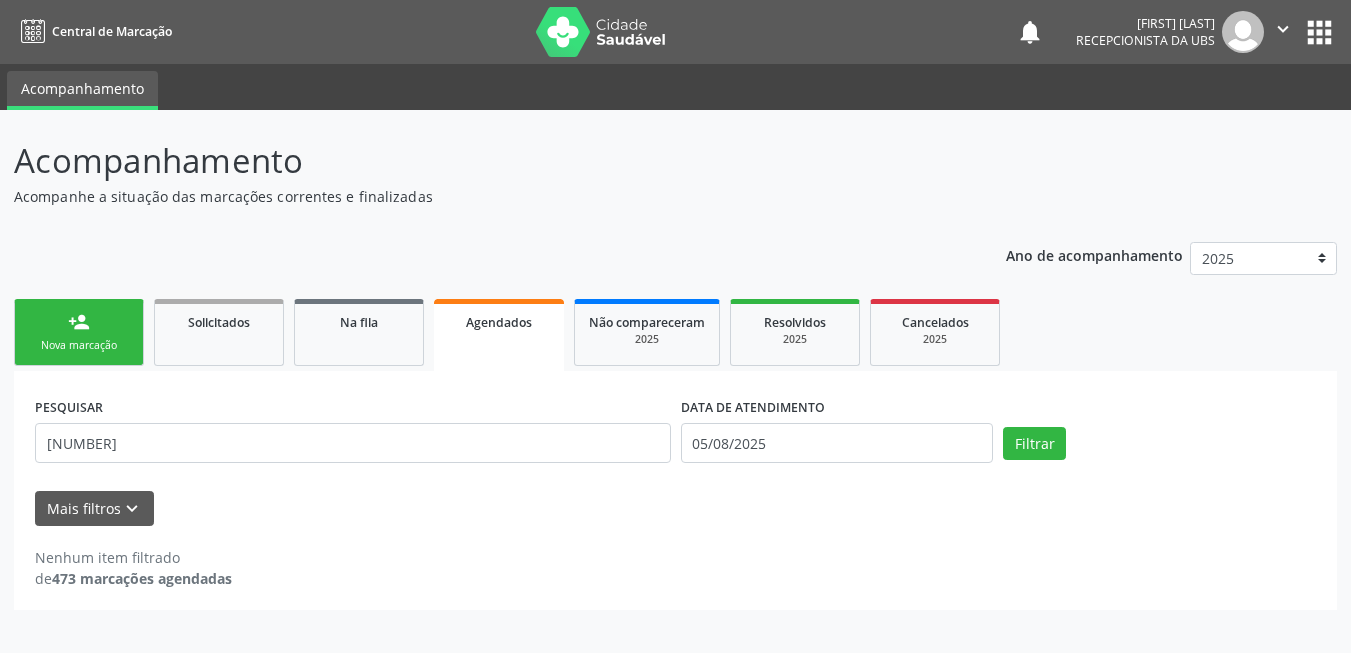 scroll, scrollTop: 0, scrollLeft: 0, axis: both 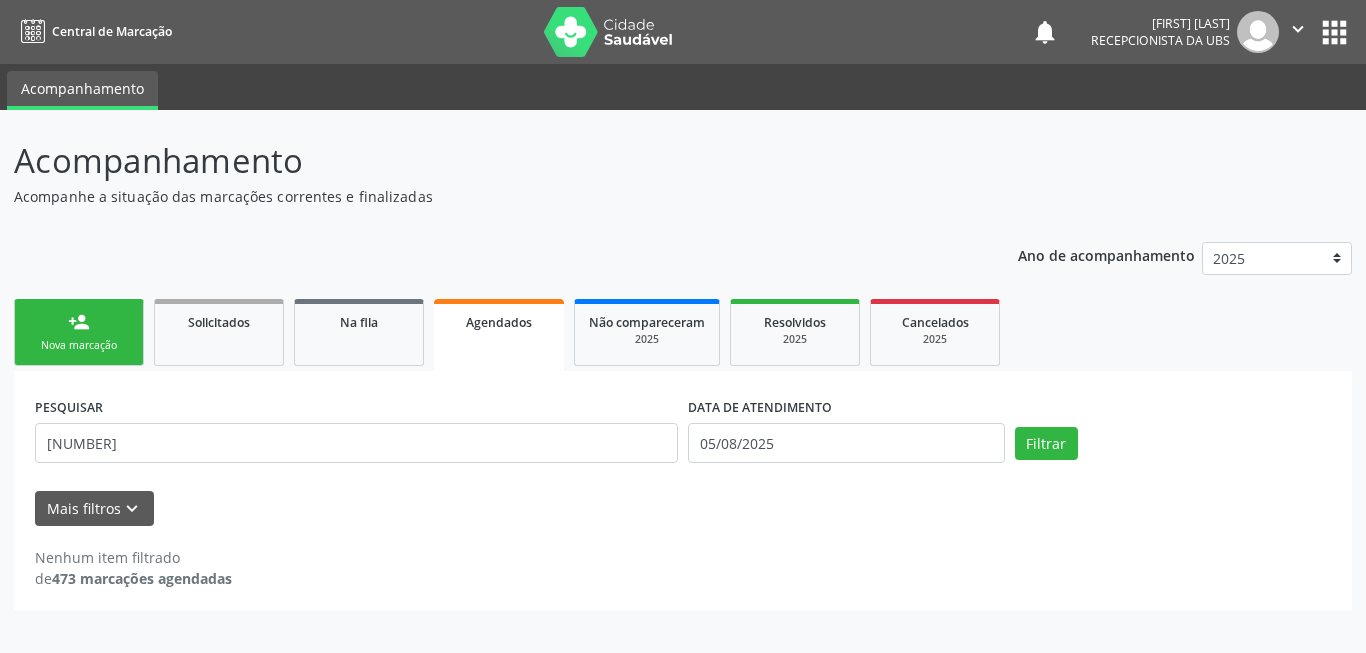 click on "DATA DE ATENDIMENTO" at bounding box center [760, 407] 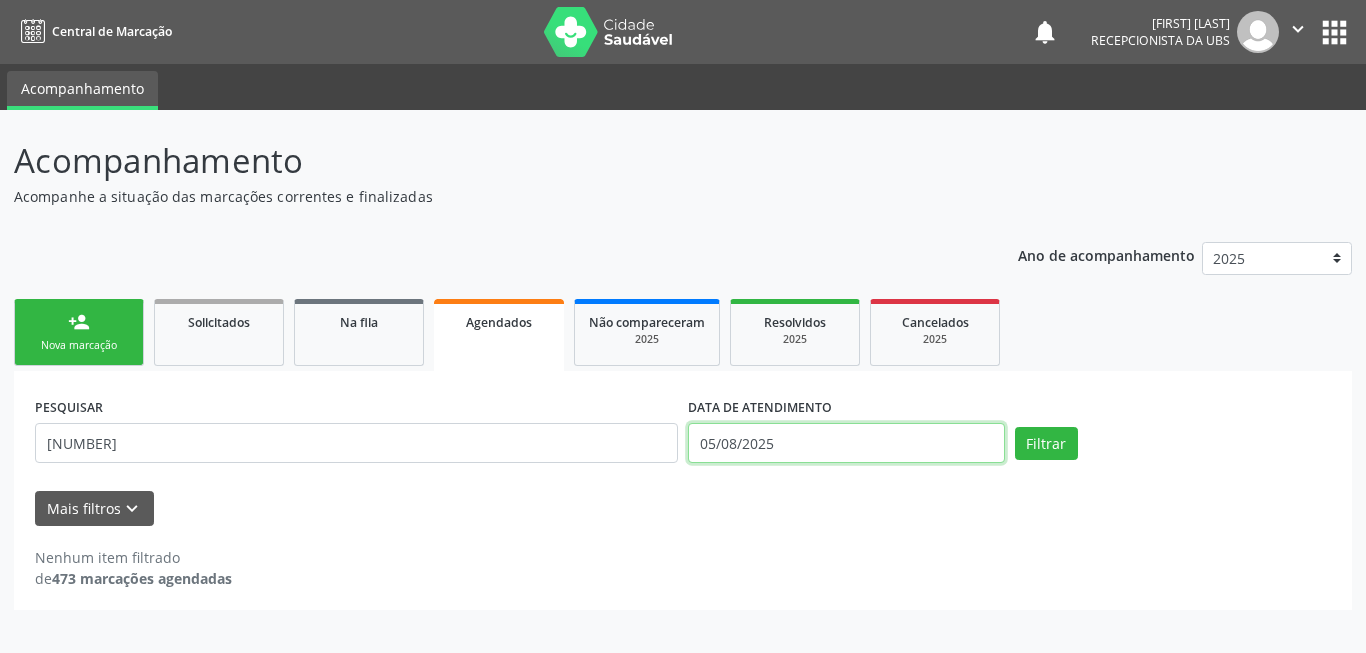 click on "05/08/2025" at bounding box center (846, 443) 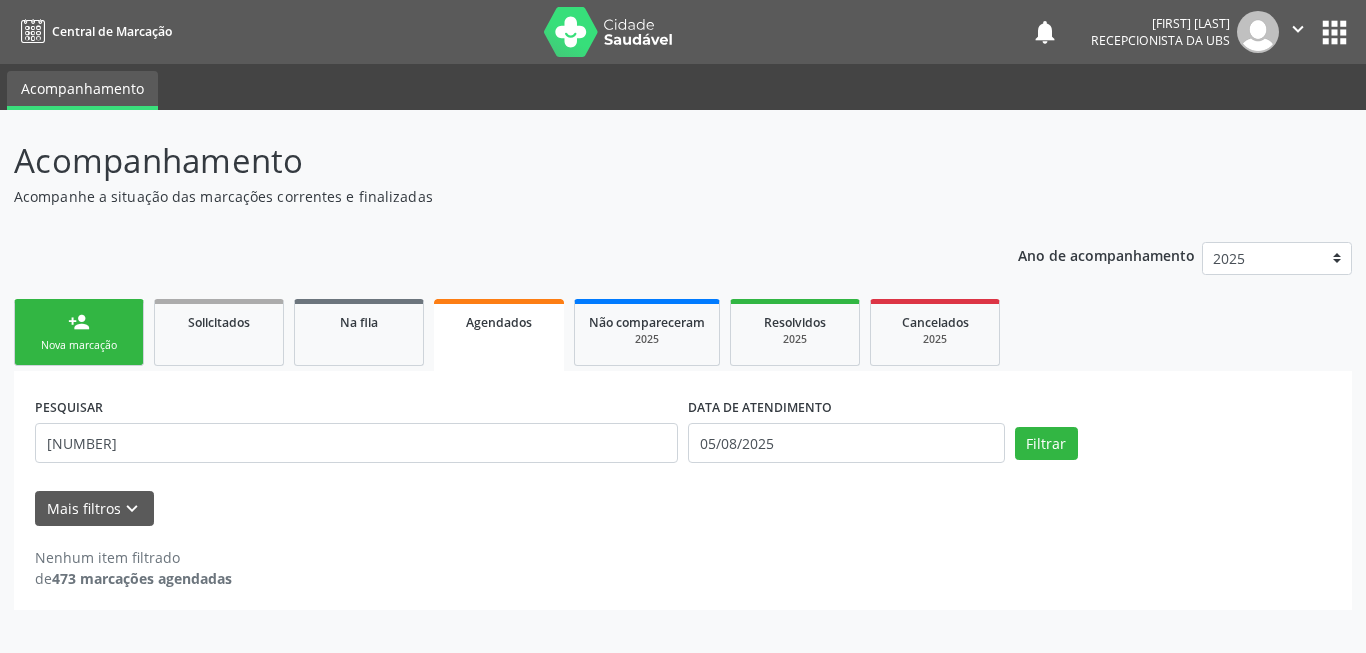 click on "person_add
Nova marcação" at bounding box center [79, 332] 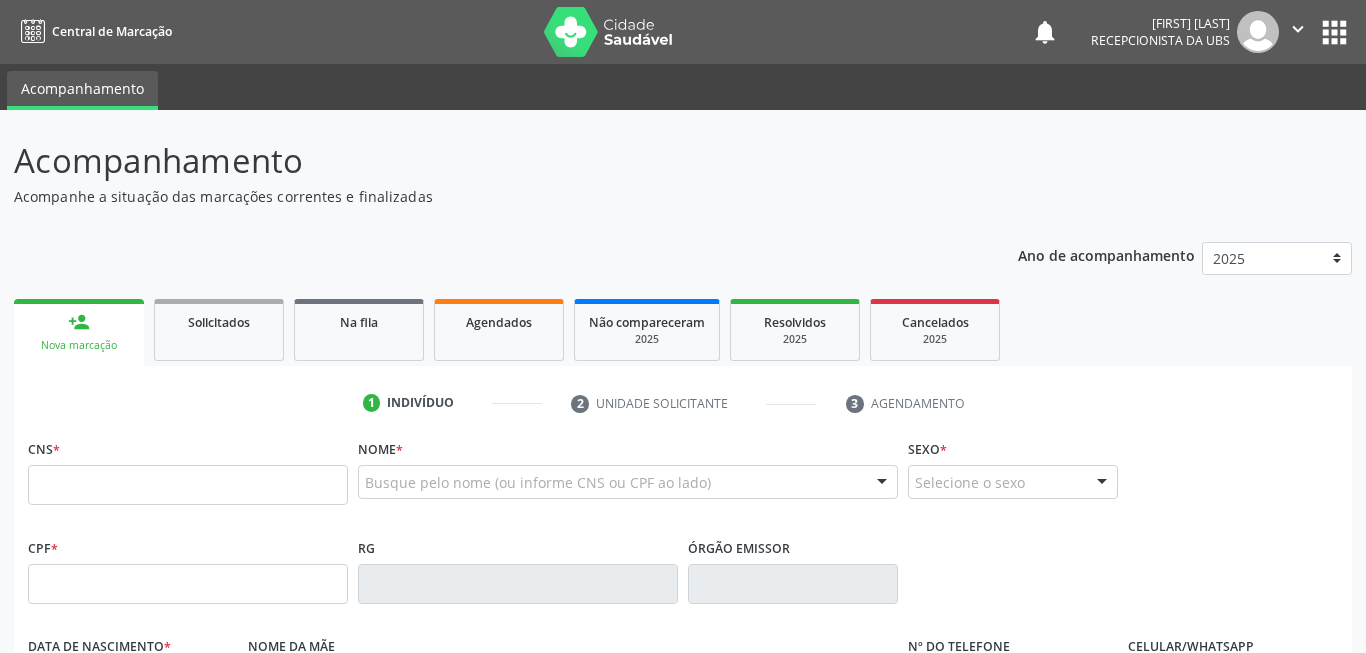 click on "person_add
Nova marcação" at bounding box center (79, 332) 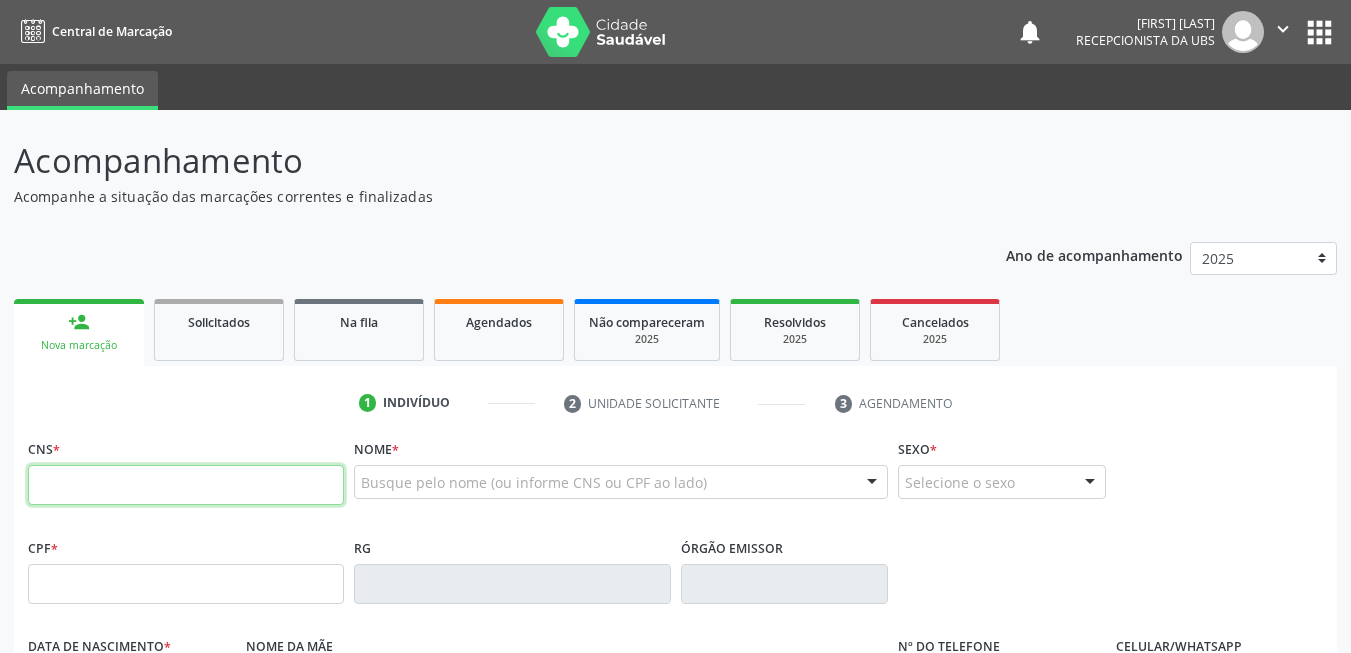 click at bounding box center [186, 485] 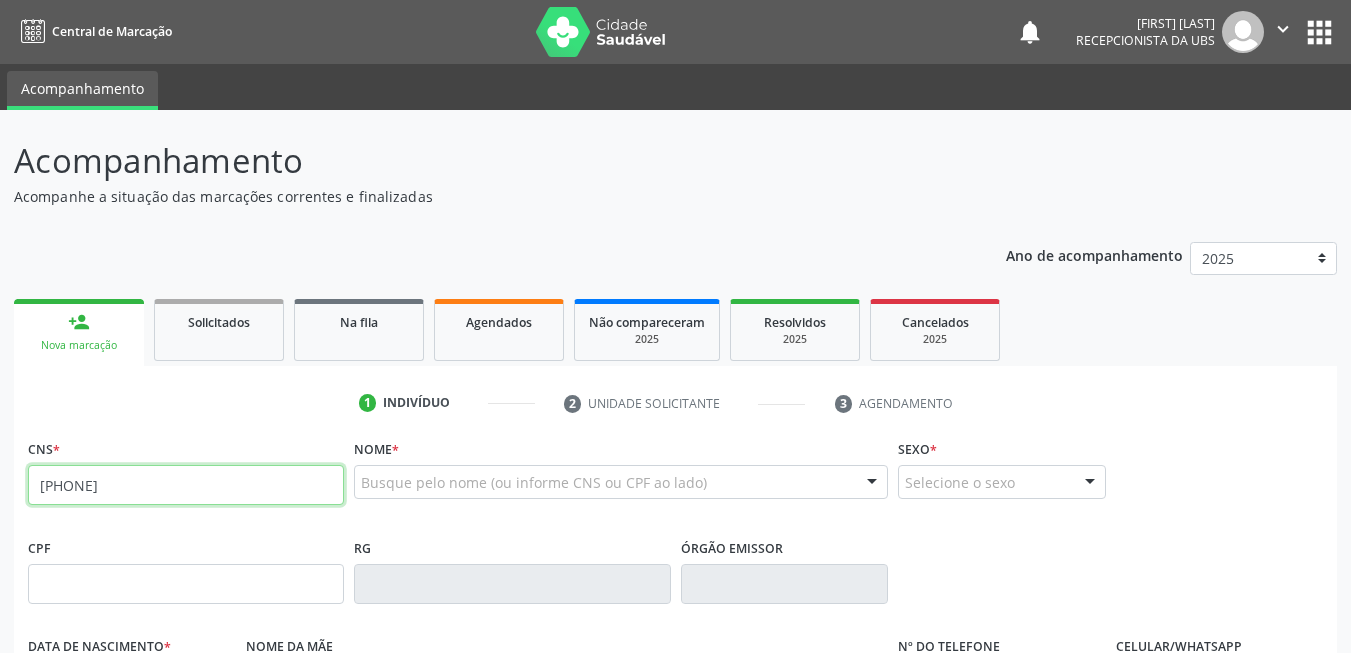 type on "[PHONE]" 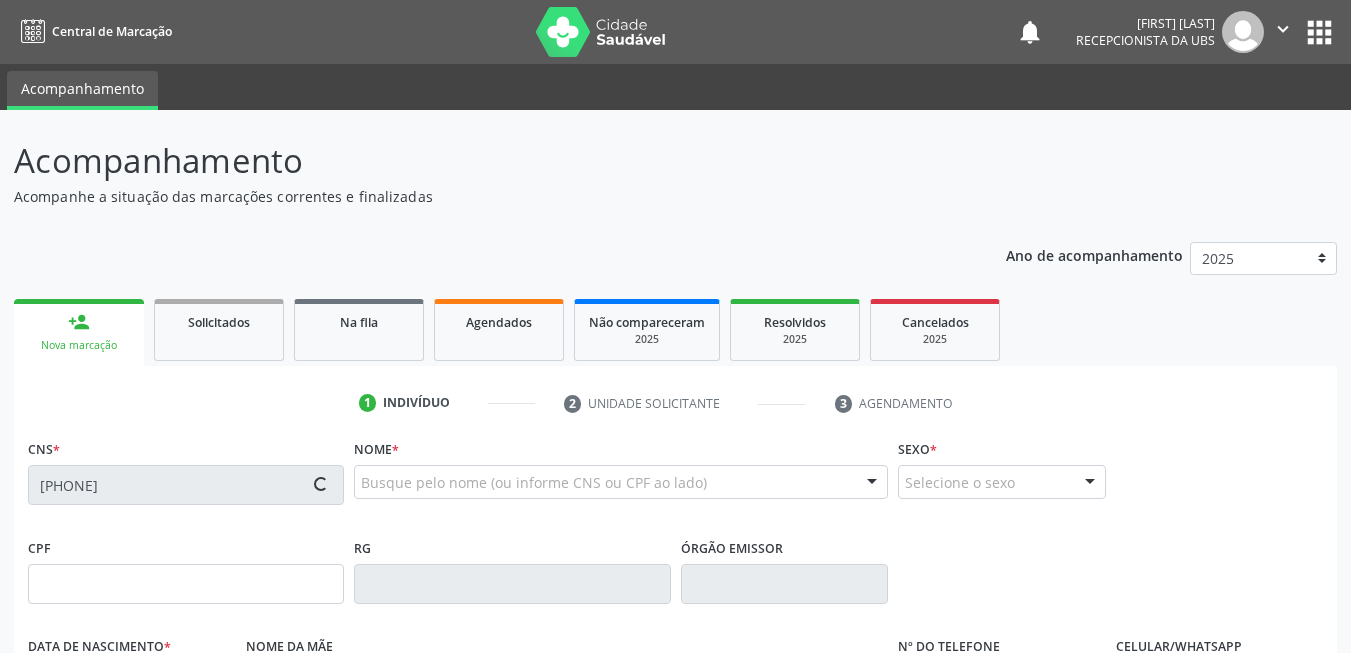 type on "[NUMBER]" 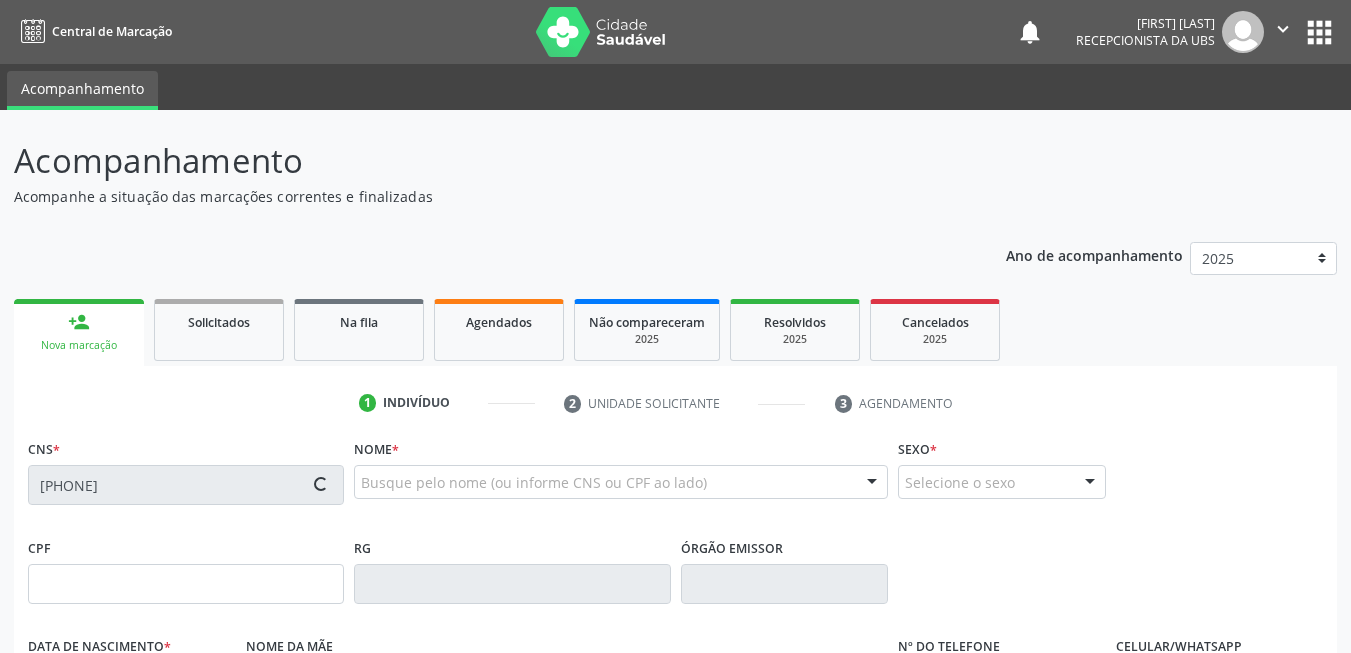 type on "[DATE]" 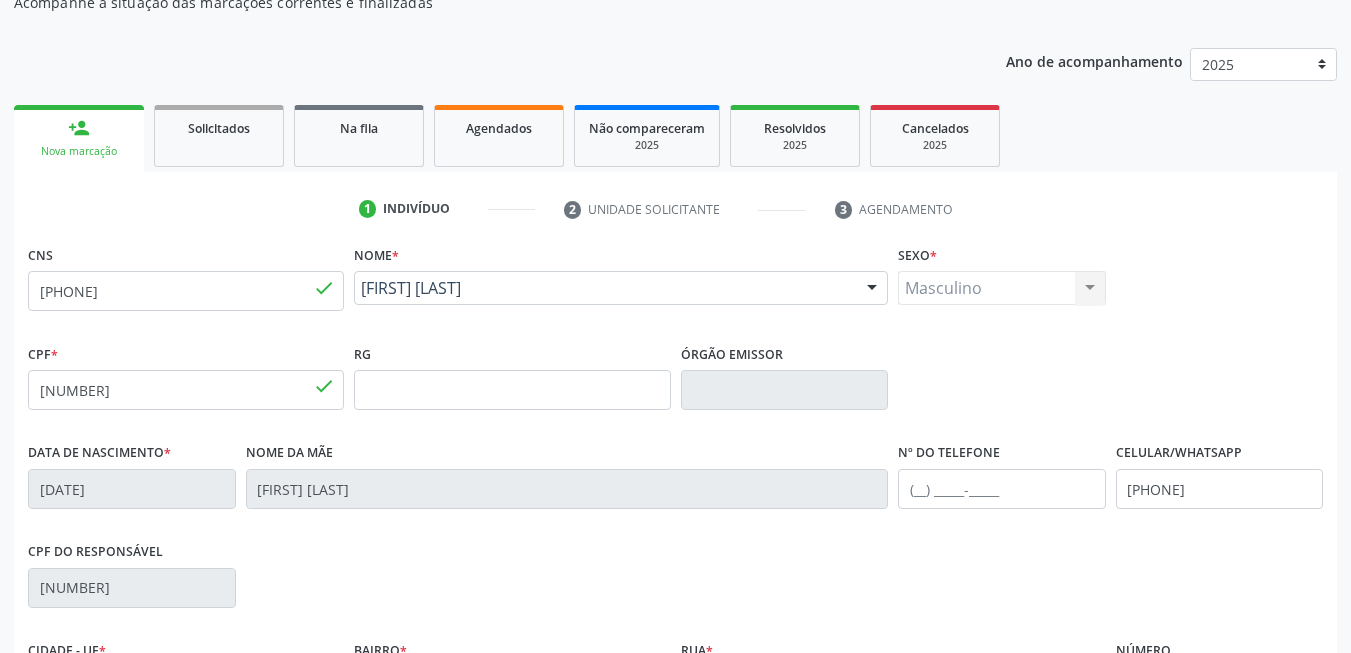 scroll, scrollTop: 131, scrollLeft: 0, axis: vertical 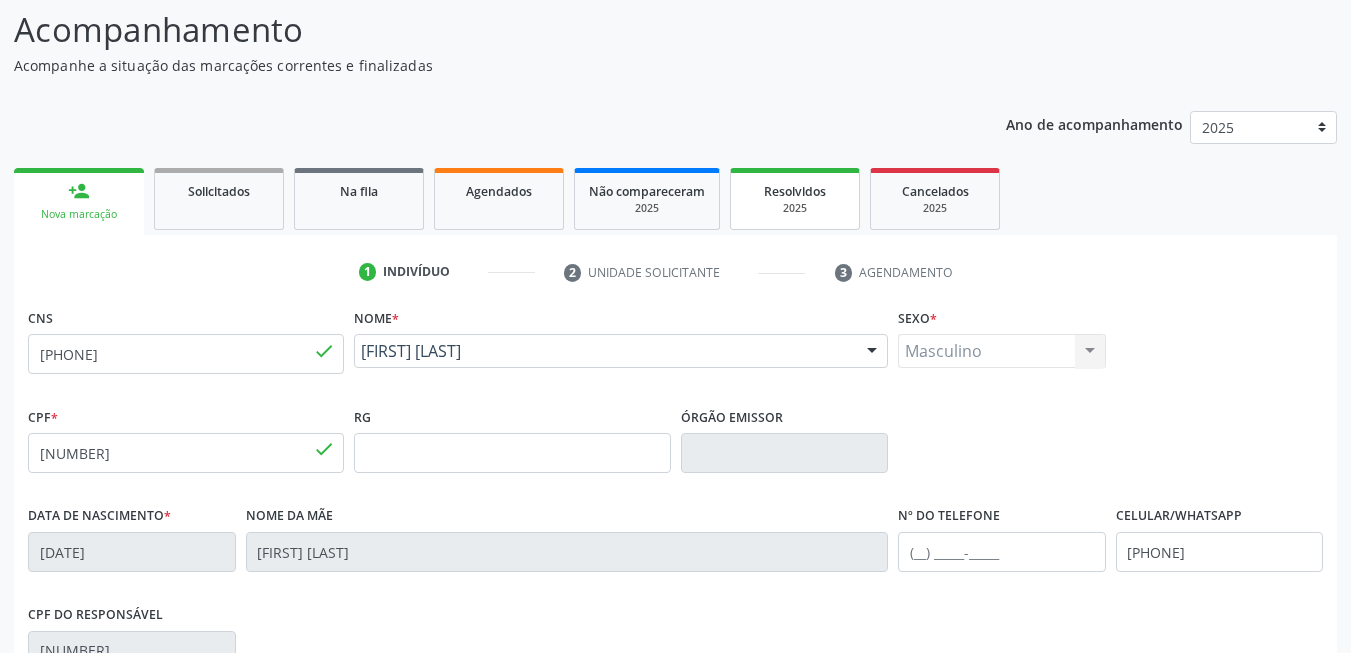 click on "Resolvidos" at bounding box center [795, 191] 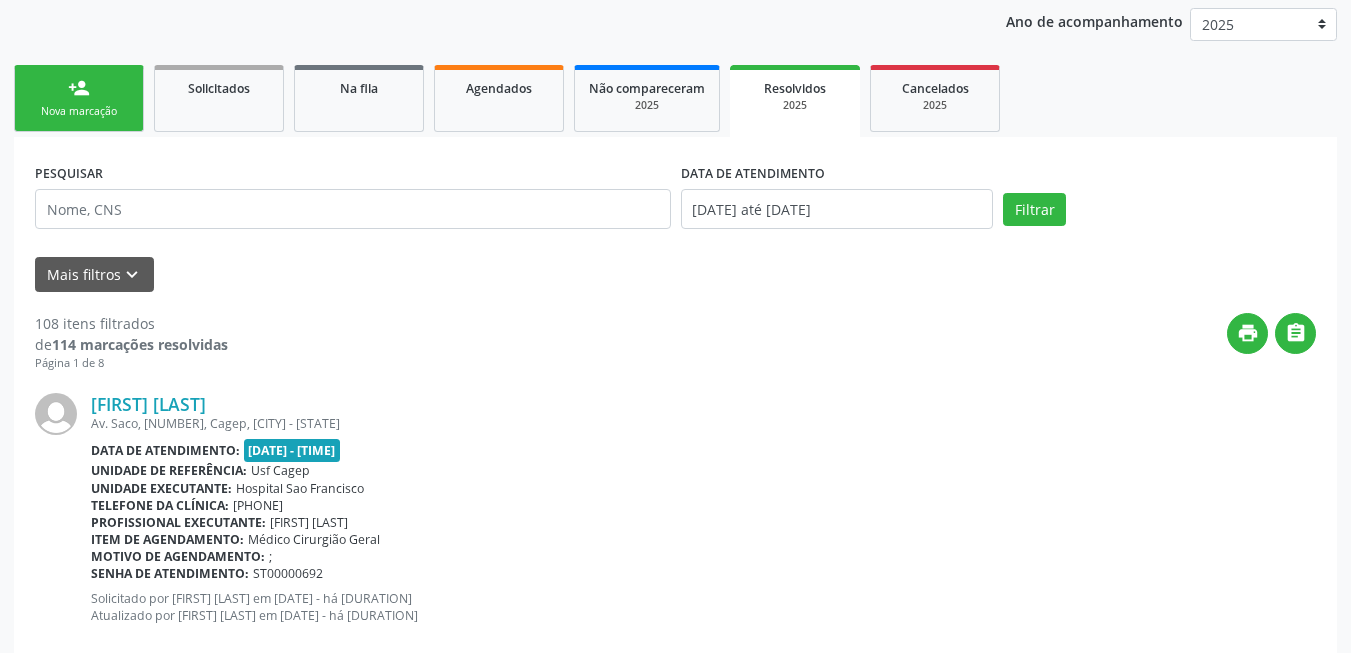 scroll, scrollTop: 331, scrollLeft: 0, axis: vertical 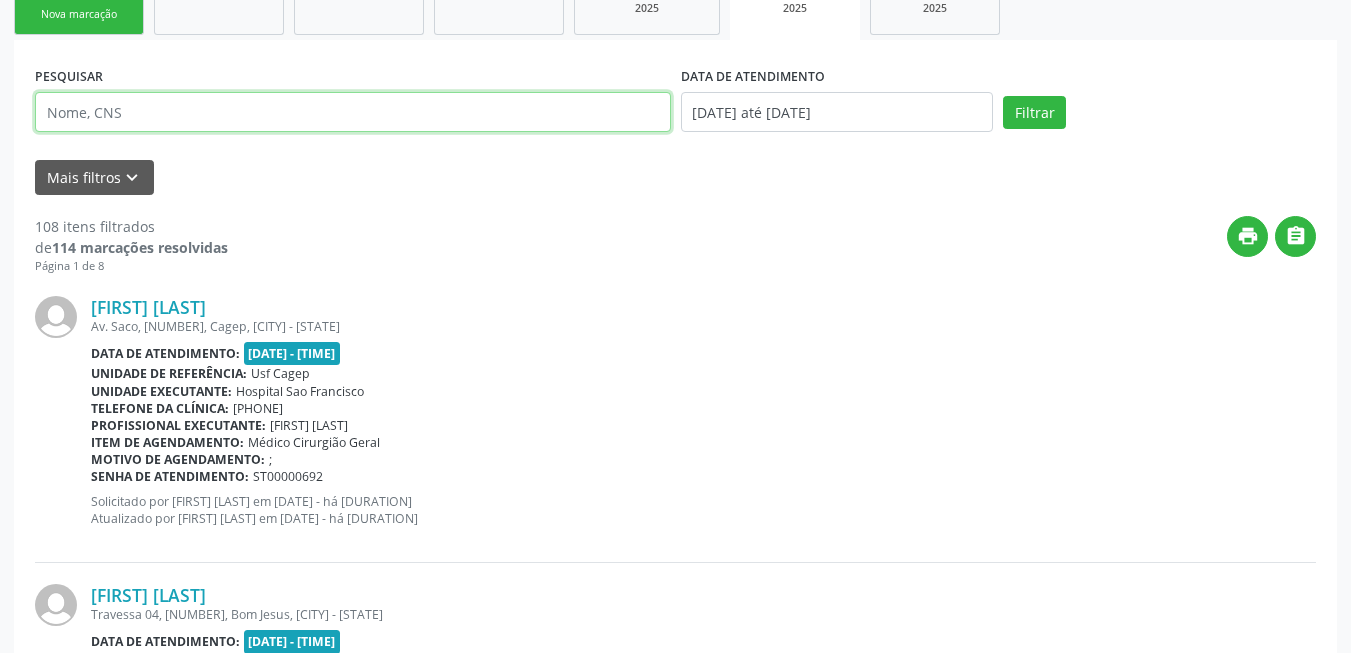 click at bounding box center [353, 112] 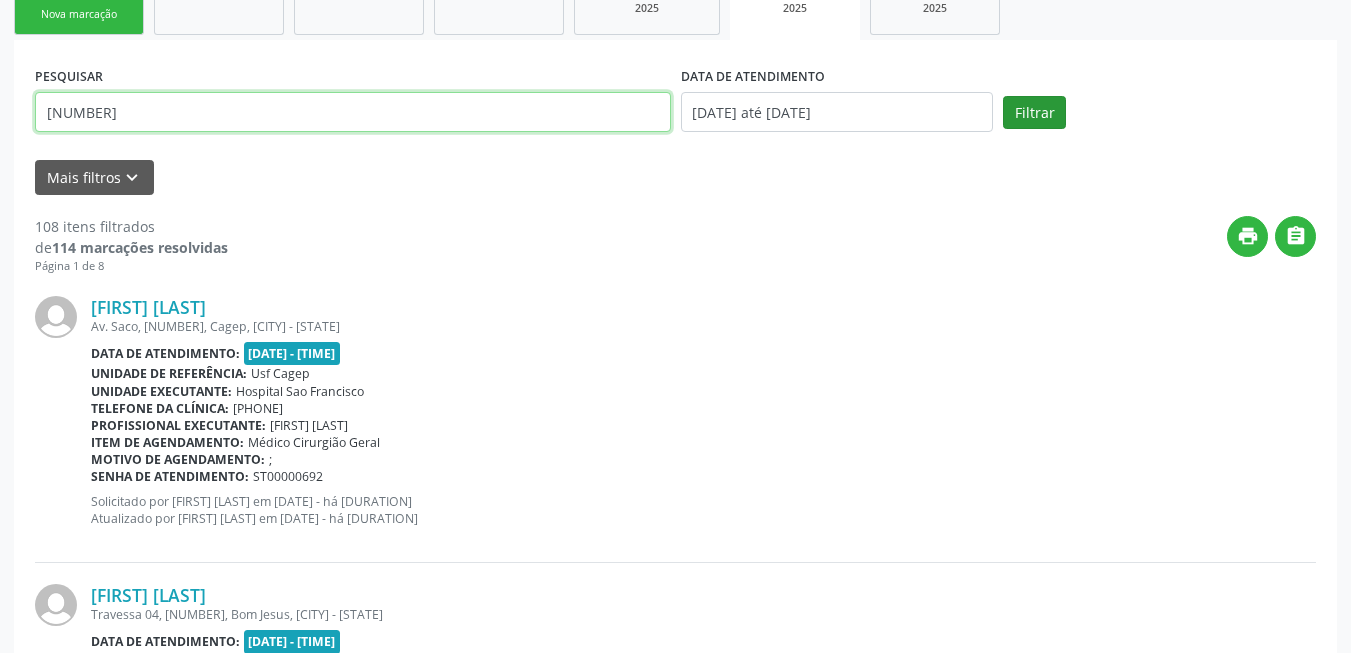 type on "[NUMBER]" 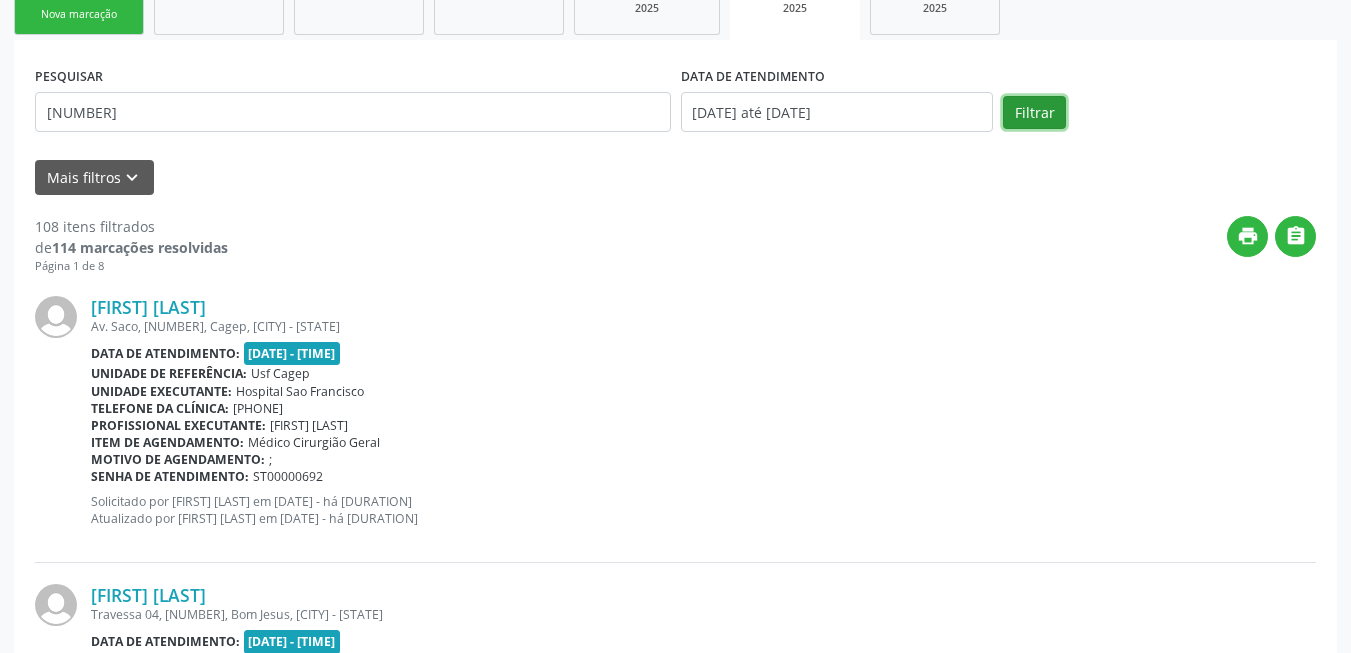 click on "Filtrar" at bounding box center (1034, 113) 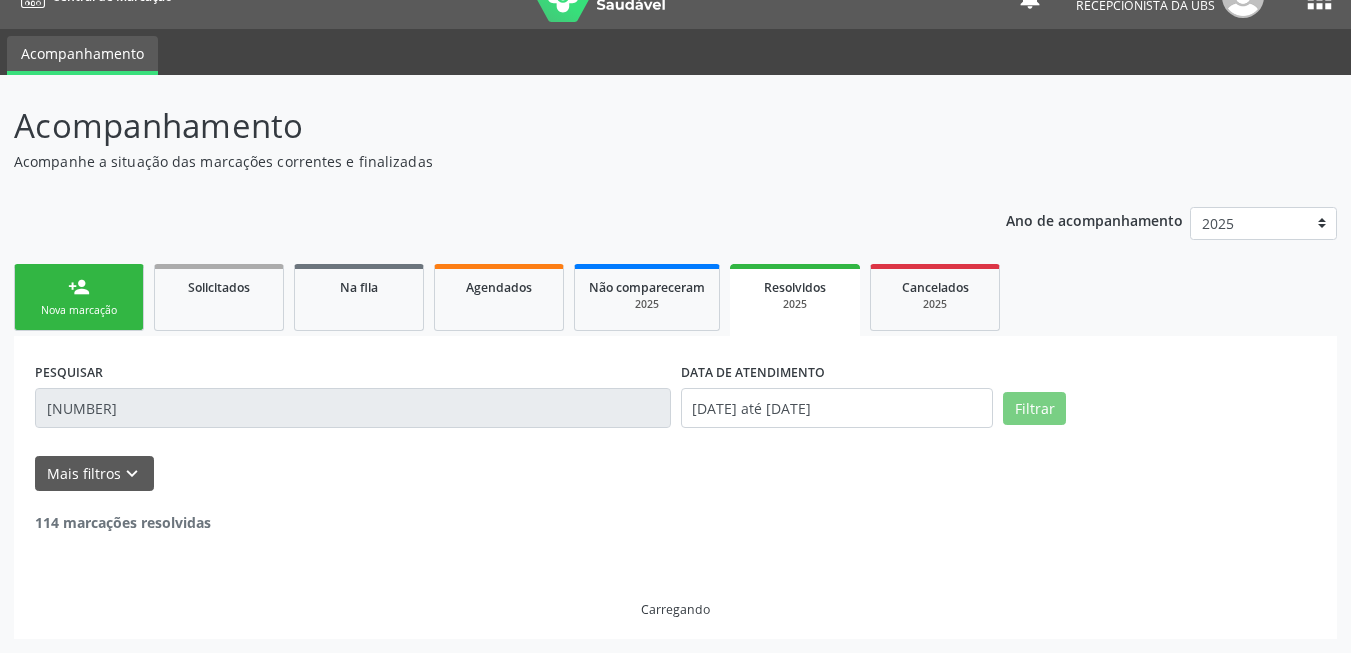 scroll, scrollTop: 0, scrollLeft: 0, axis: both 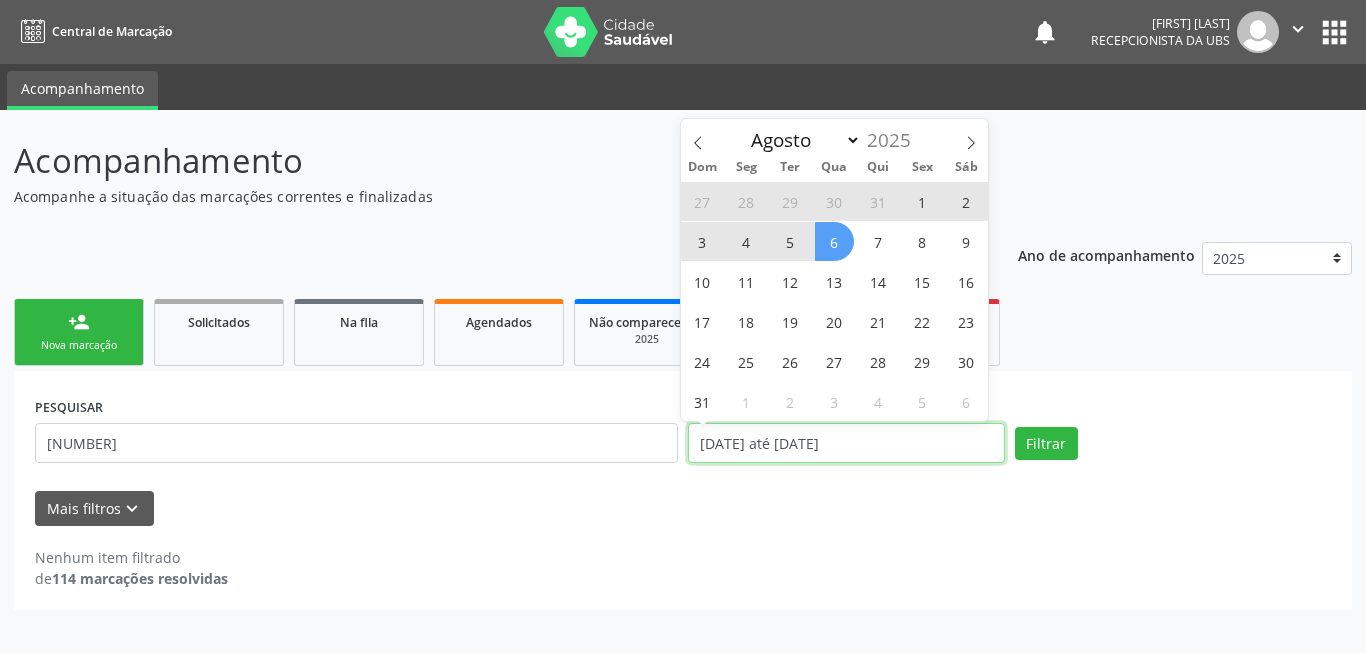 click on "[DATE] até [DATE]" at bounding box center (846, 443) 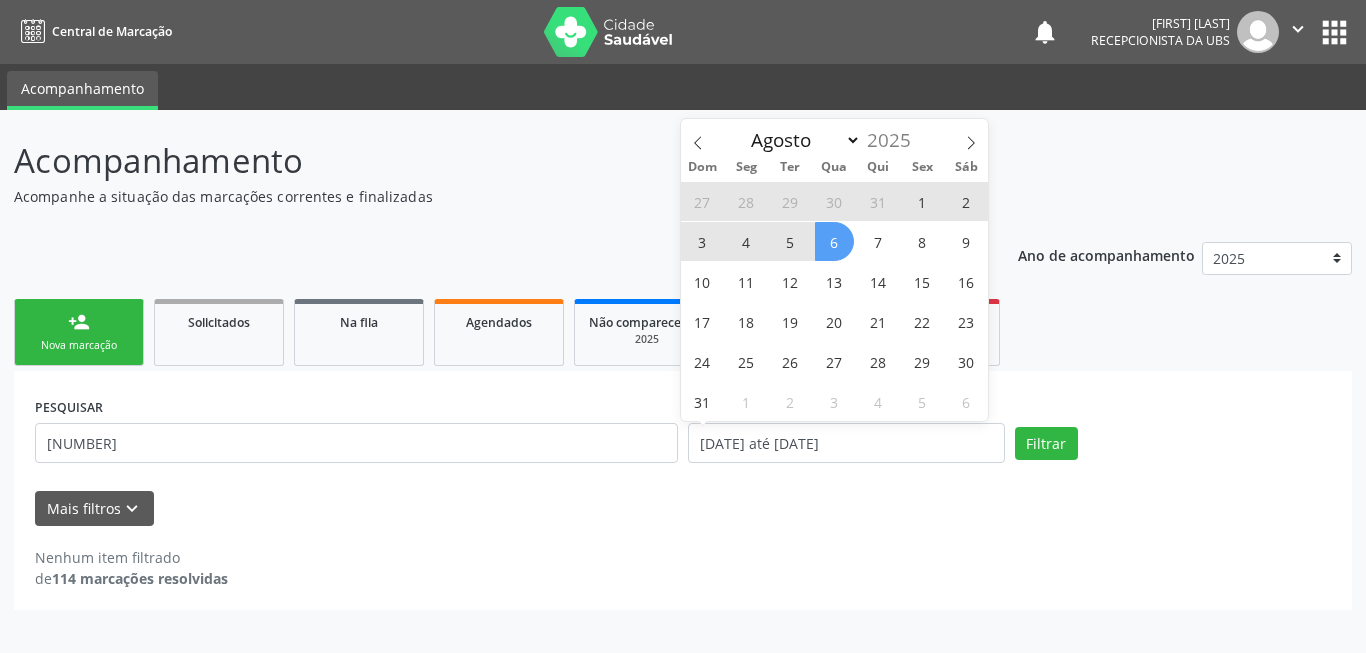 click on "1" at bounding box center (922, 201) 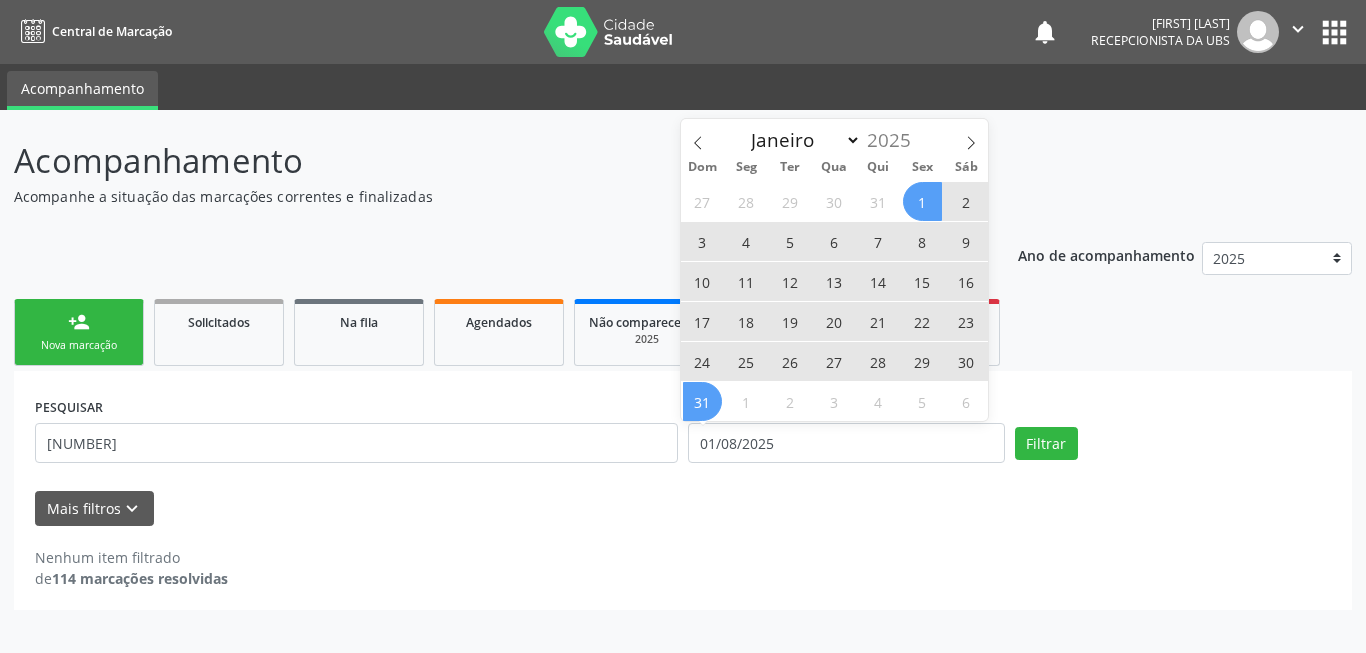 click on "31" at bounding box center (702, 401) 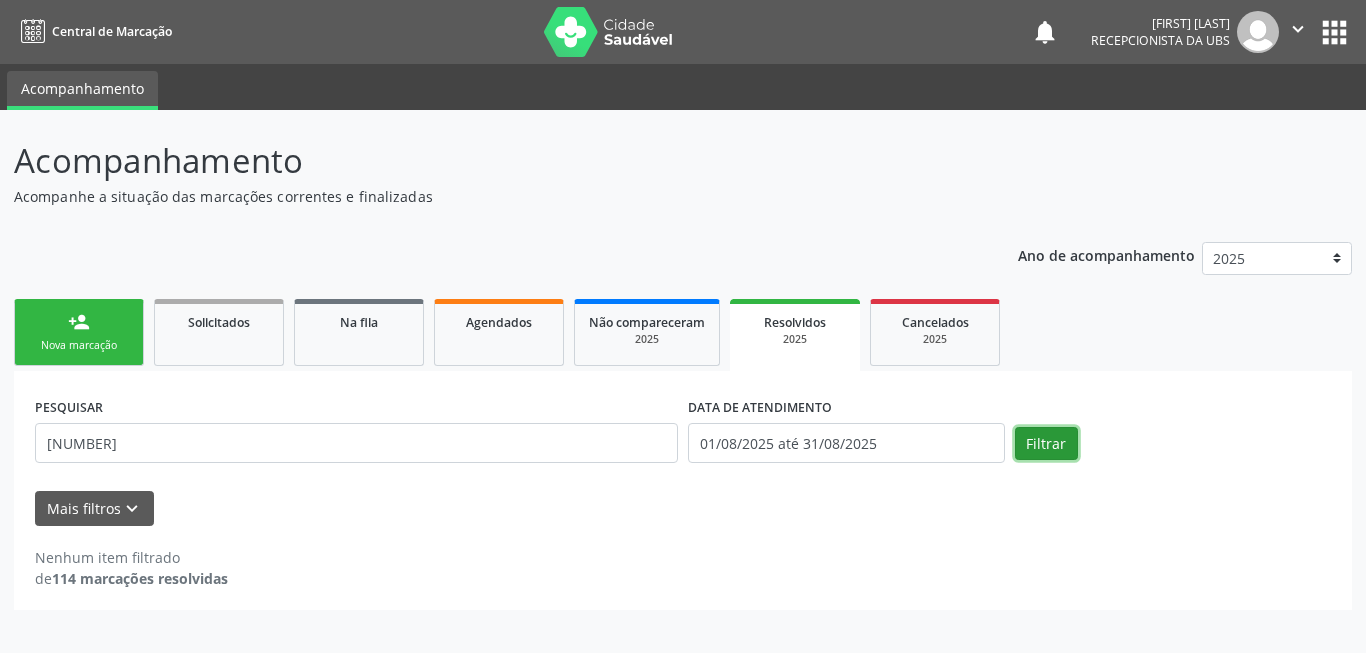 click on "Filtrar" at bounding box center (1046, 444) 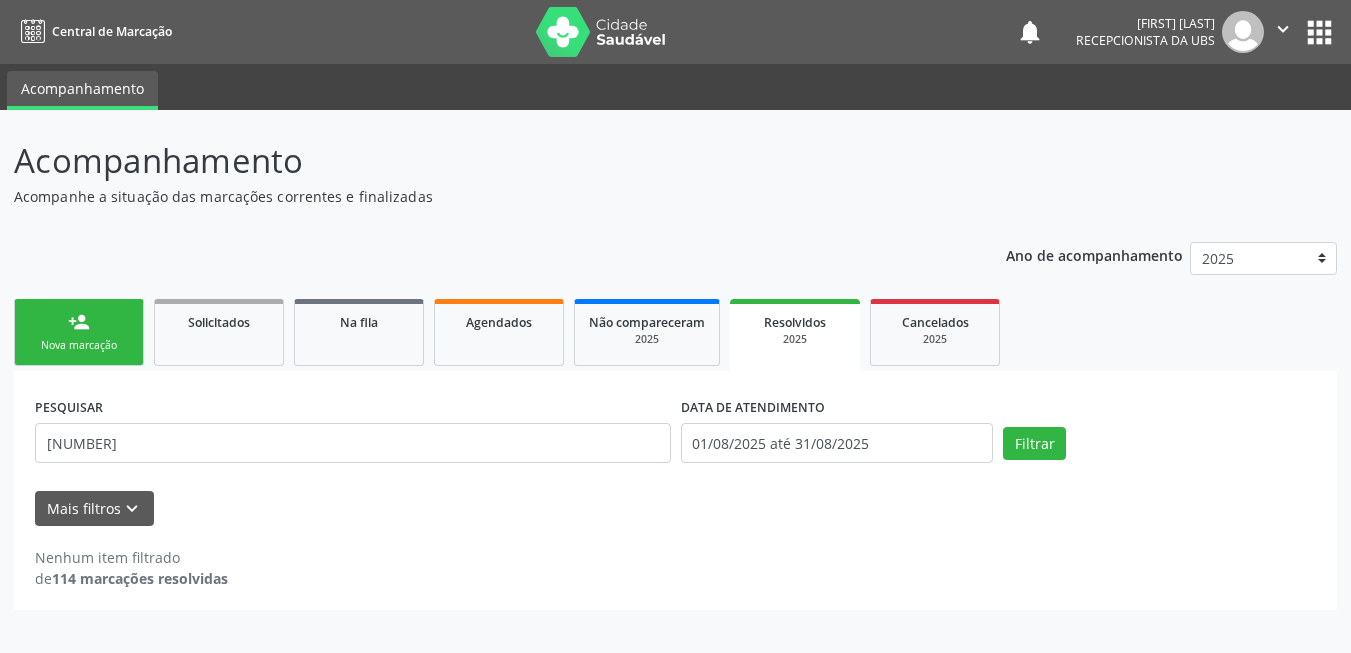 scroll, scrollTop: 0, scrollLeft: 0, axis: both 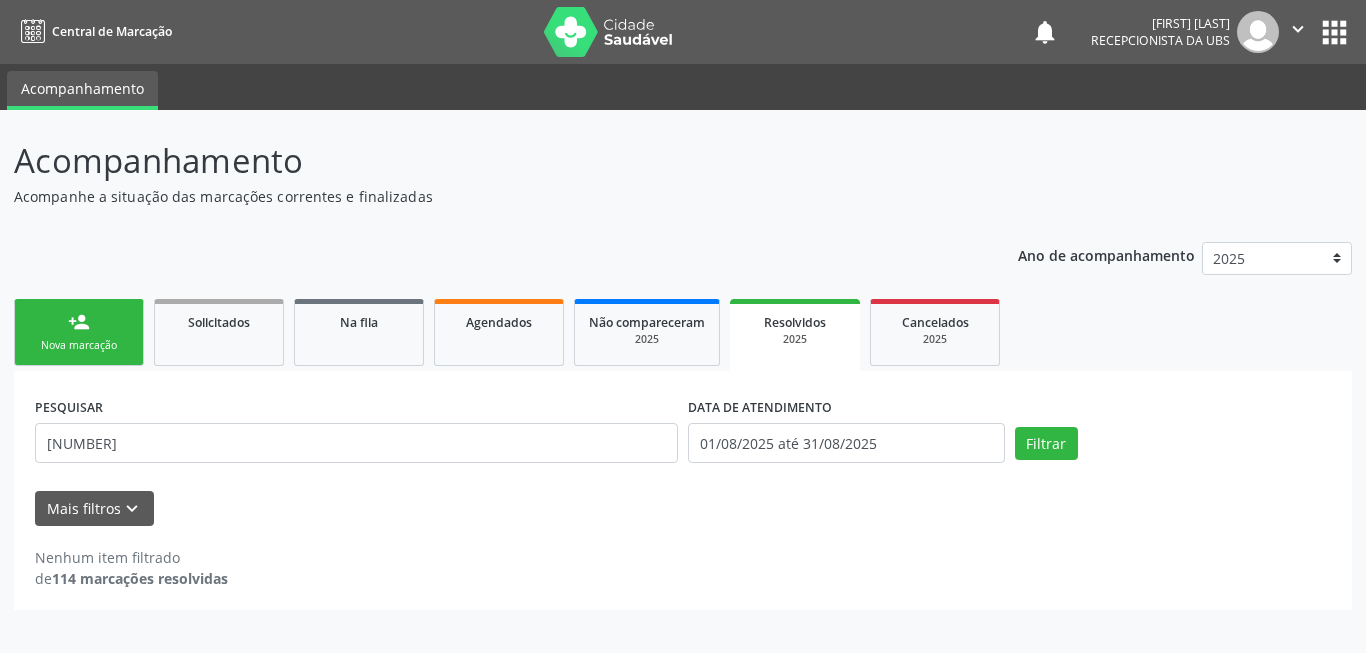 drag, startPoint x: 105, startPoint y: 342, endPoint x: 106, endPoint y: 360, distance: 18.027756 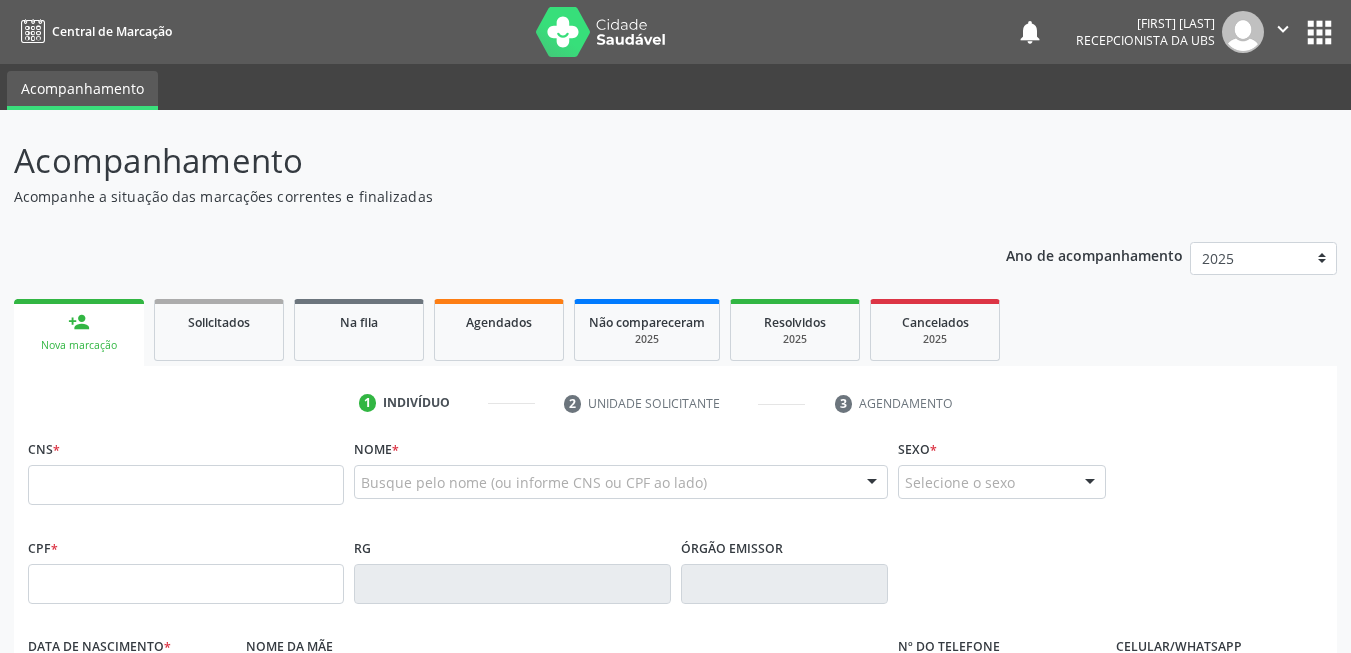 click on "person_add
Nova marcação" at bounding box center (79, 332) 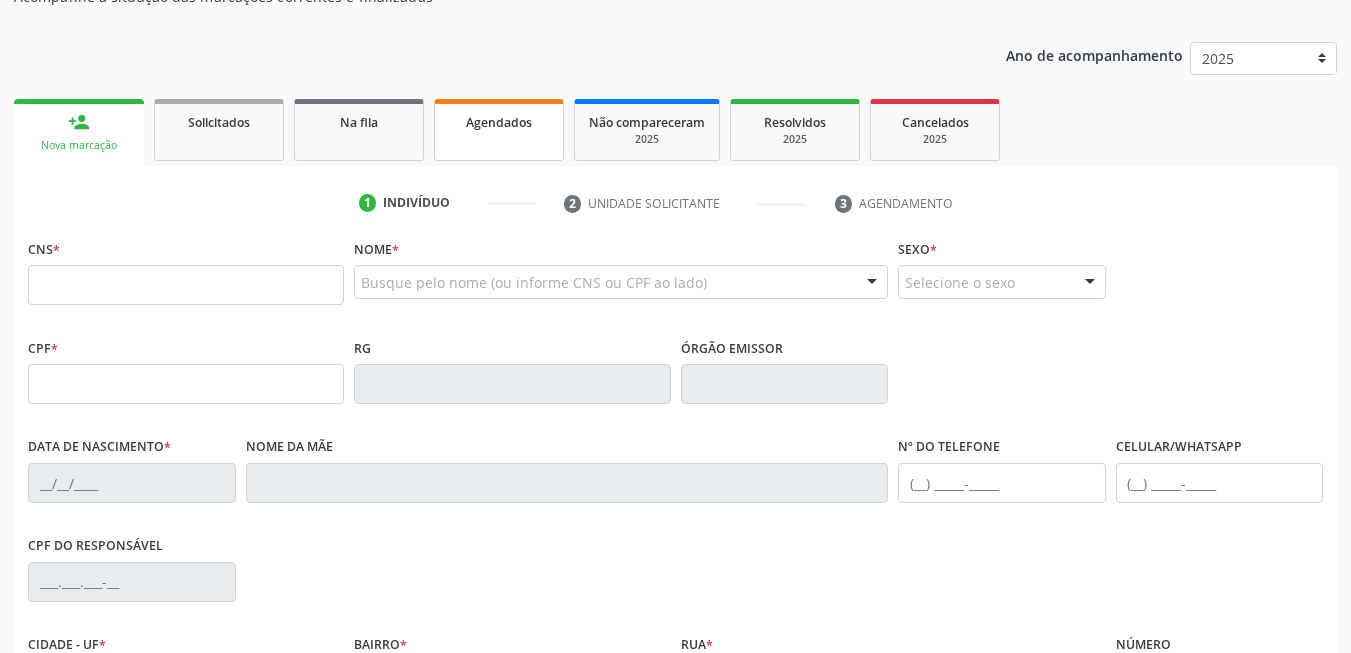 click on "Agendados" at bounding box center [499, 122] 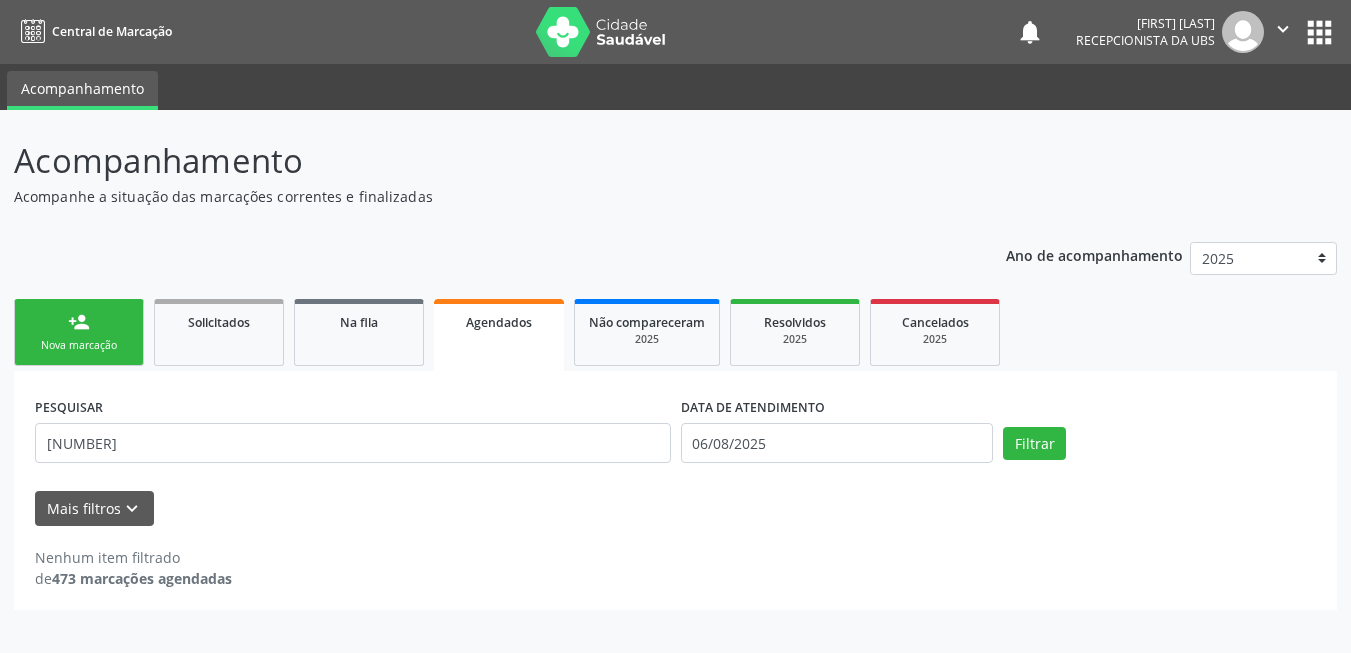 scroll, scrollTop: 0, scrollLeft: 0, axis: both 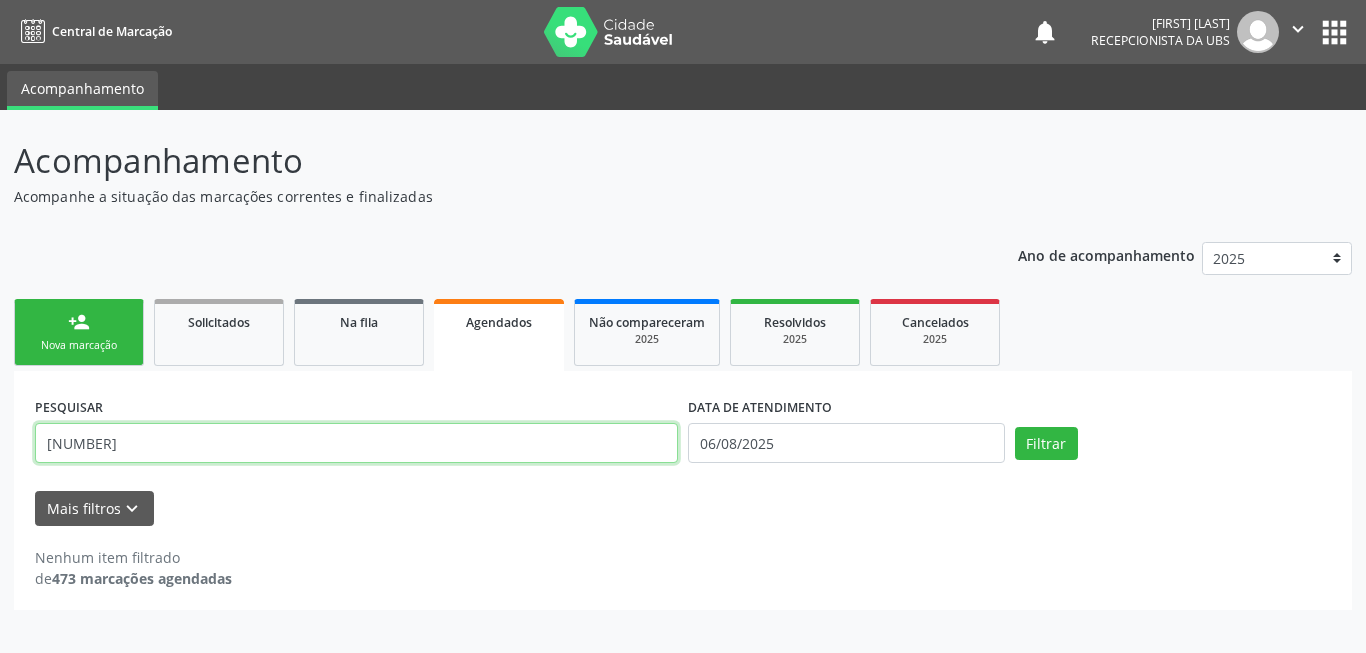 click on "[NUMBER]" at bounding box center (356, 443) 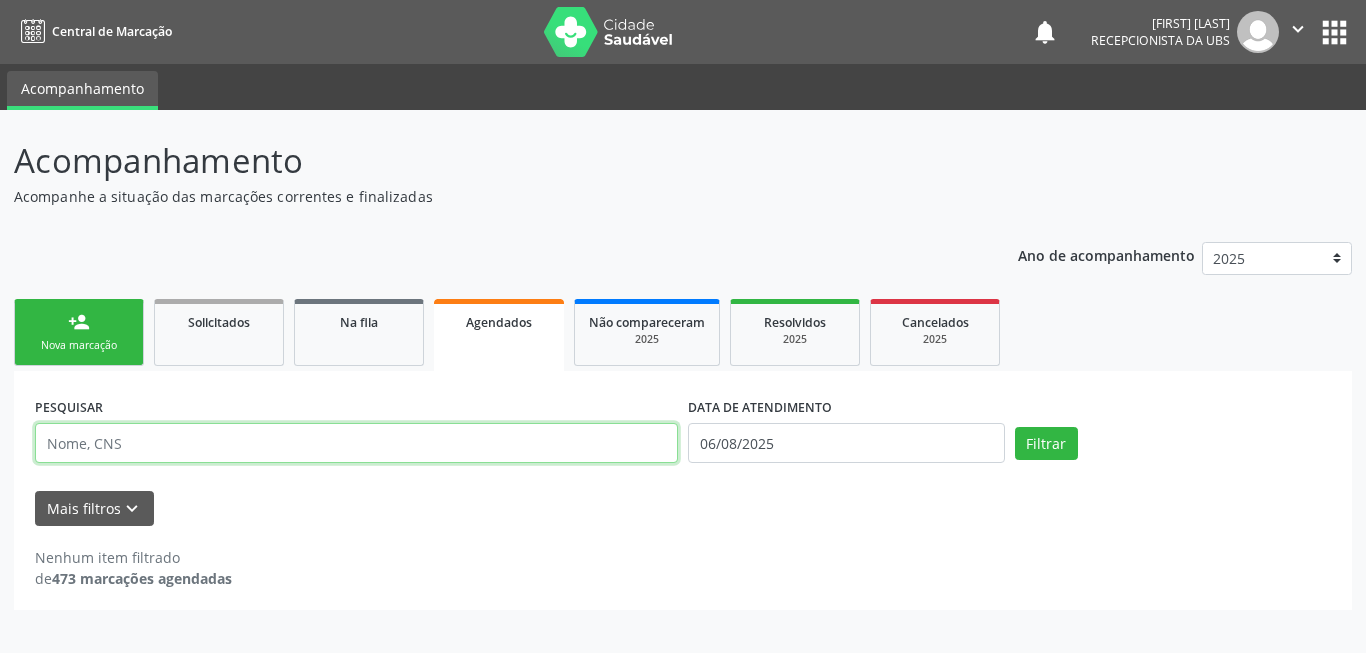 paste on "[NUMBER]" 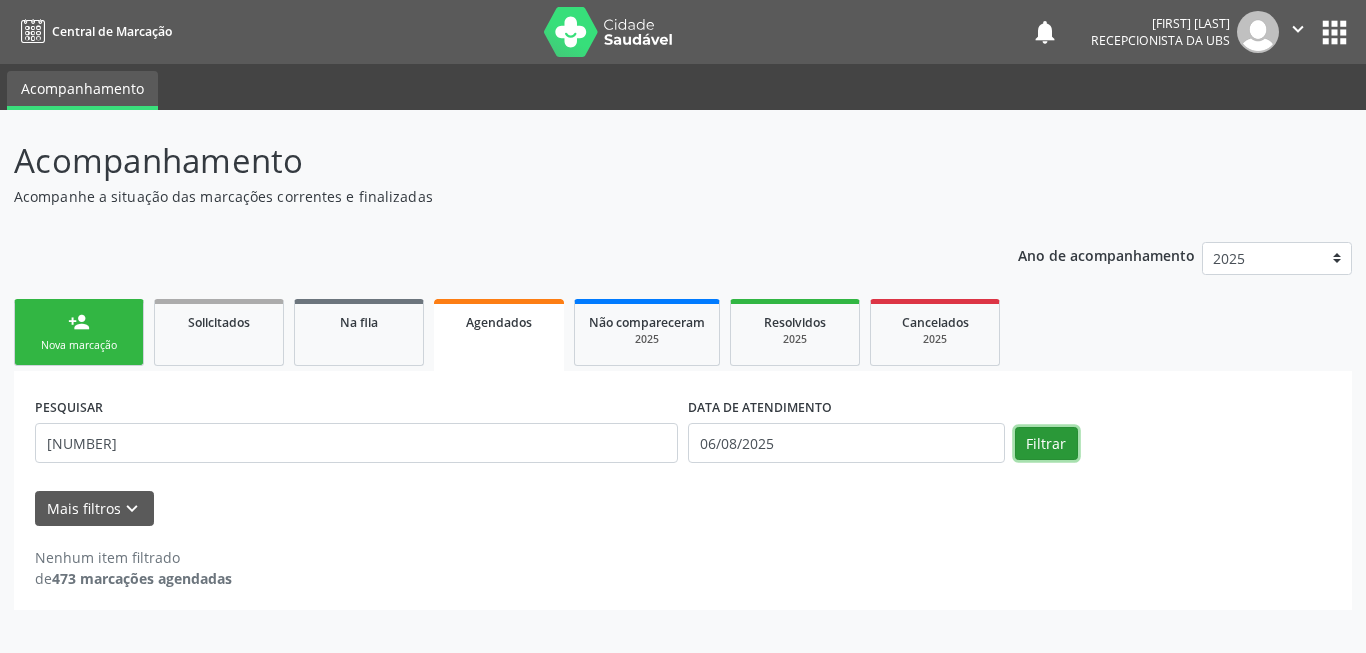 click on "Filtrar" at bounding box center [1046, 444] 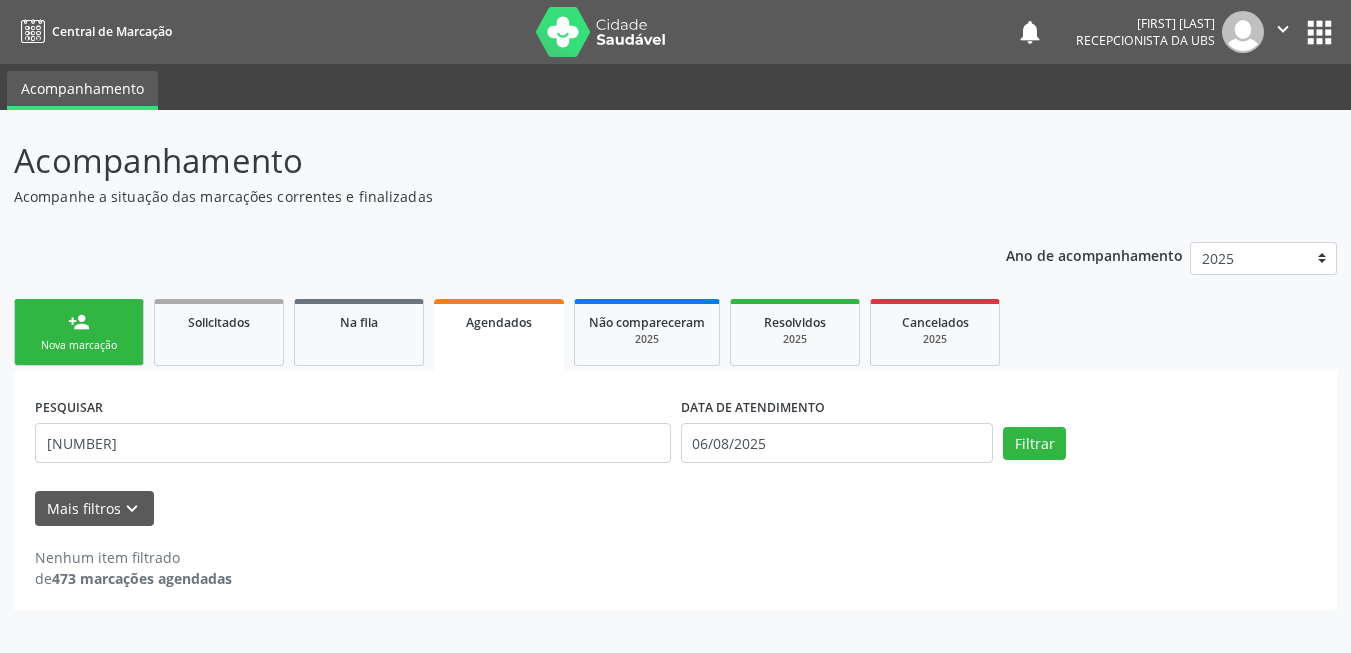 scroll, scrollTop: 0, scrollLeft: 0, axis: both 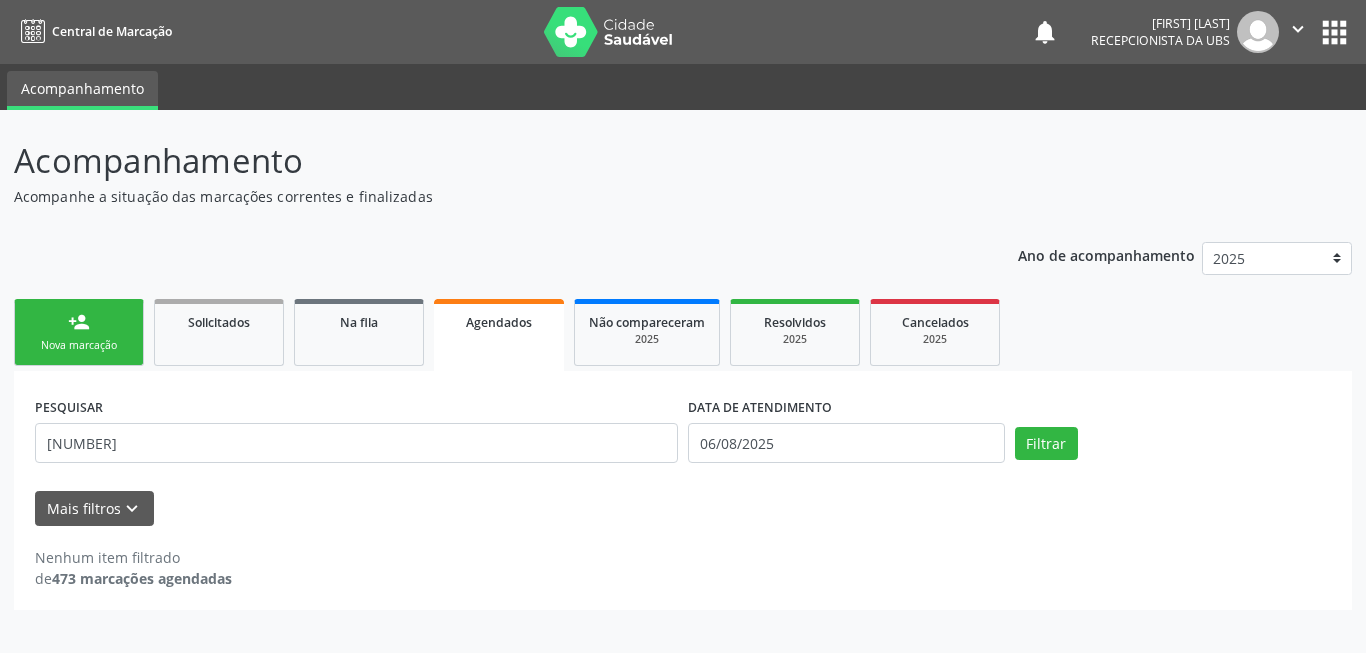 click on "Mais filtros
keyboard_arrow_down" at bounding box center (683, 508) 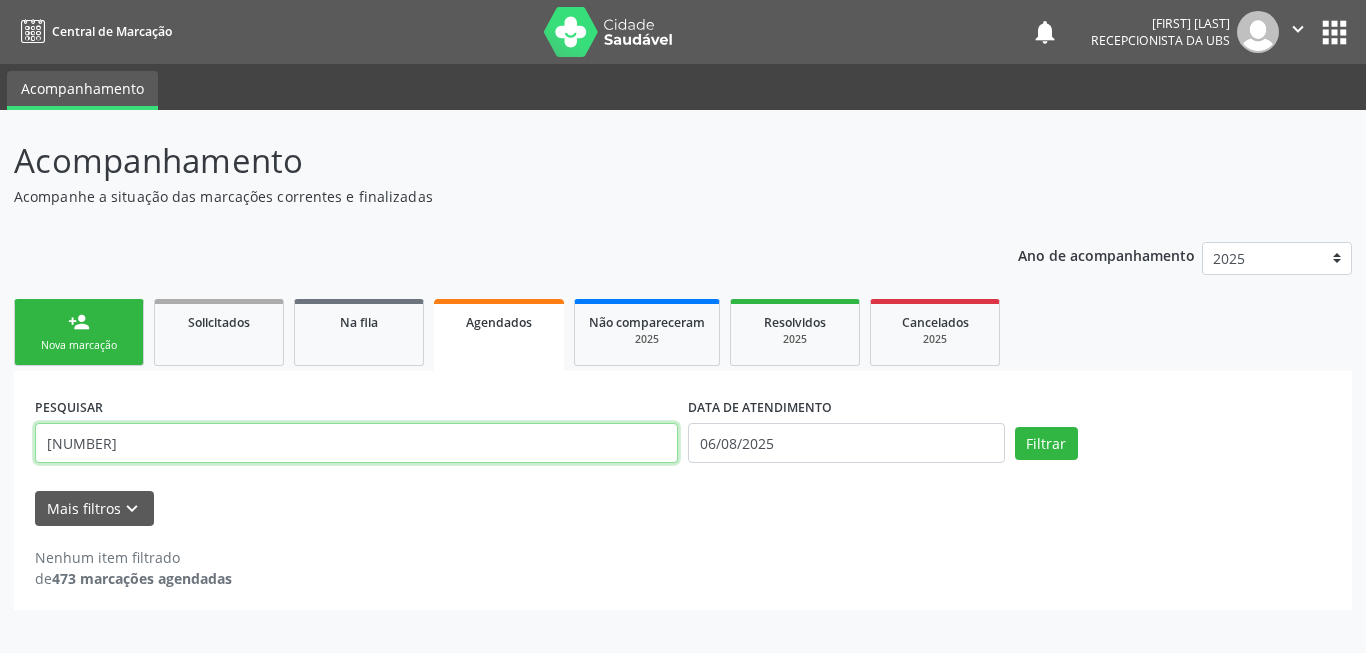 click on "[NUMBER]" at bounding box center [356, 443] 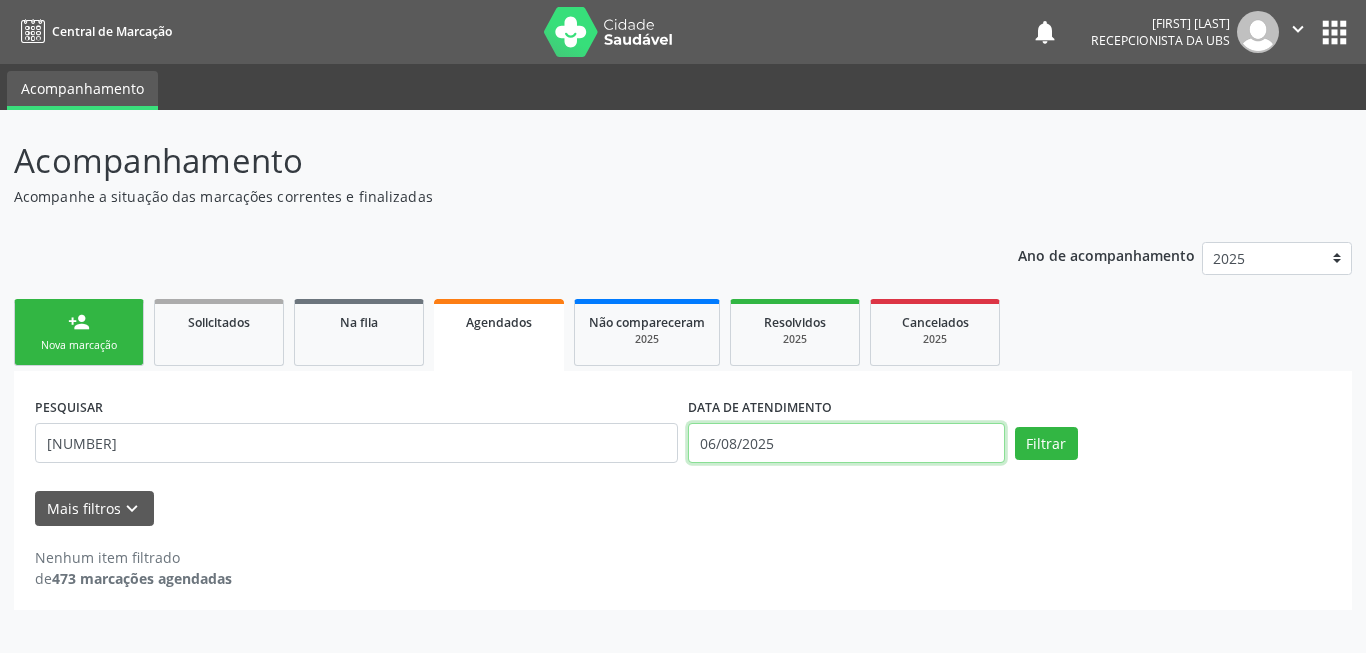 click on "06/08/2025" at bounding box center [846, 443] 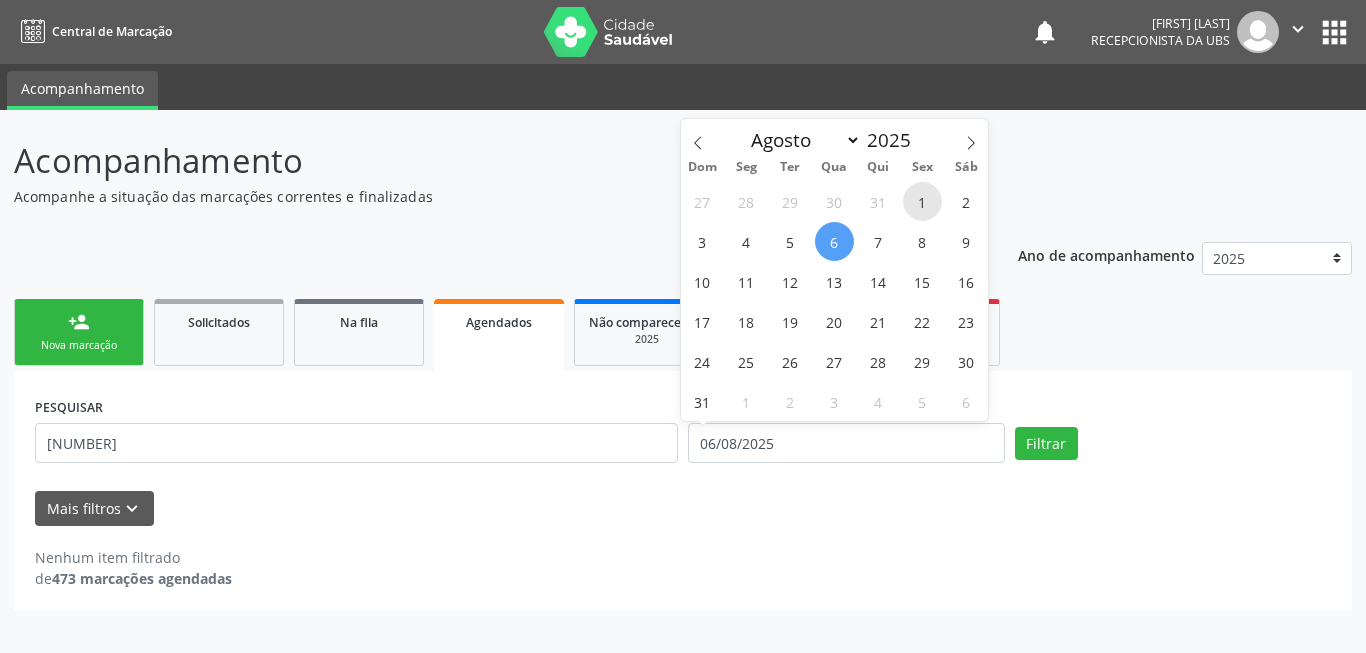 click on "1" at bounding box center [922, 201] 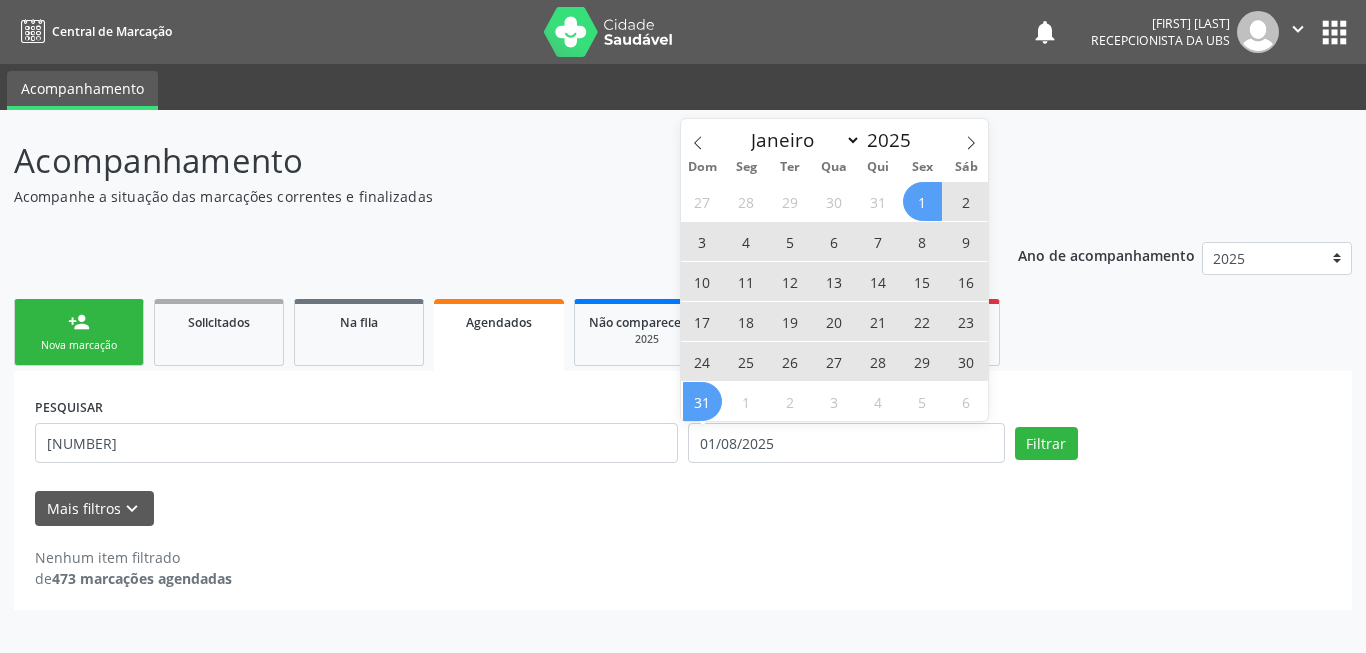 click on "31" at bounding box center (702, 401) 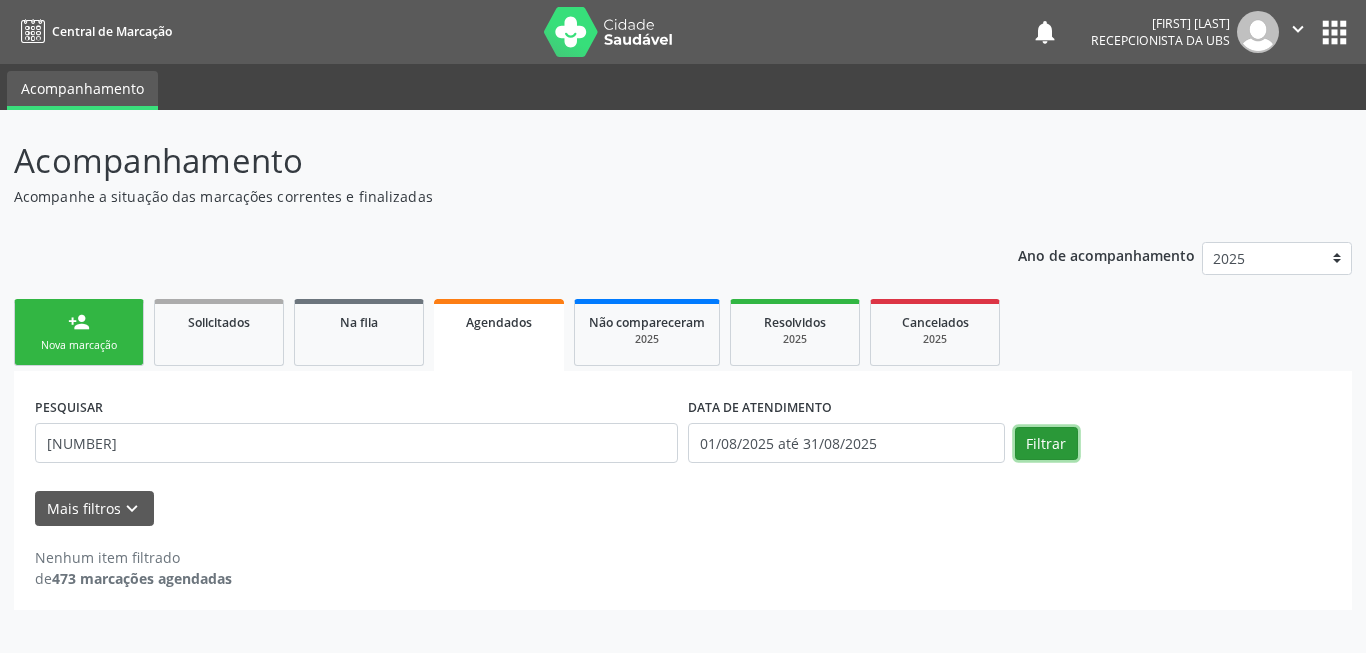 click on "Filtrar" at bounding box center [1046, 444] 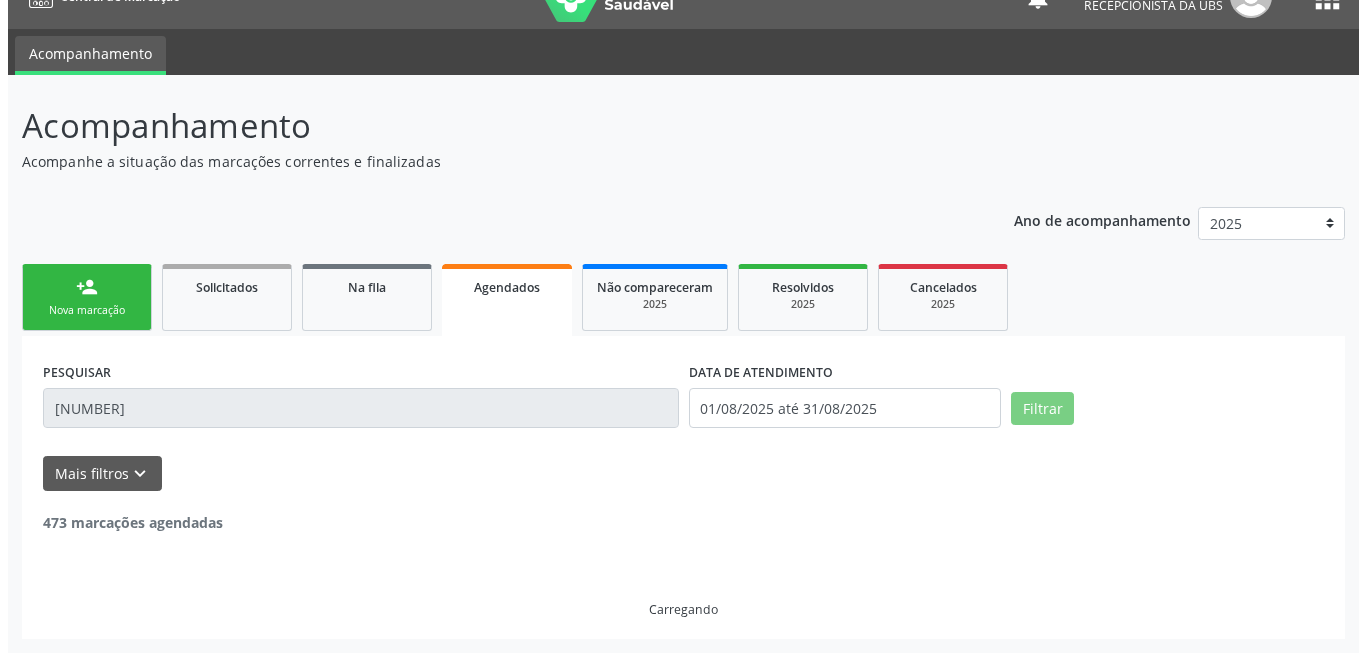 scroll, scrollTop: 0, scrollLeft: 0, axis: both 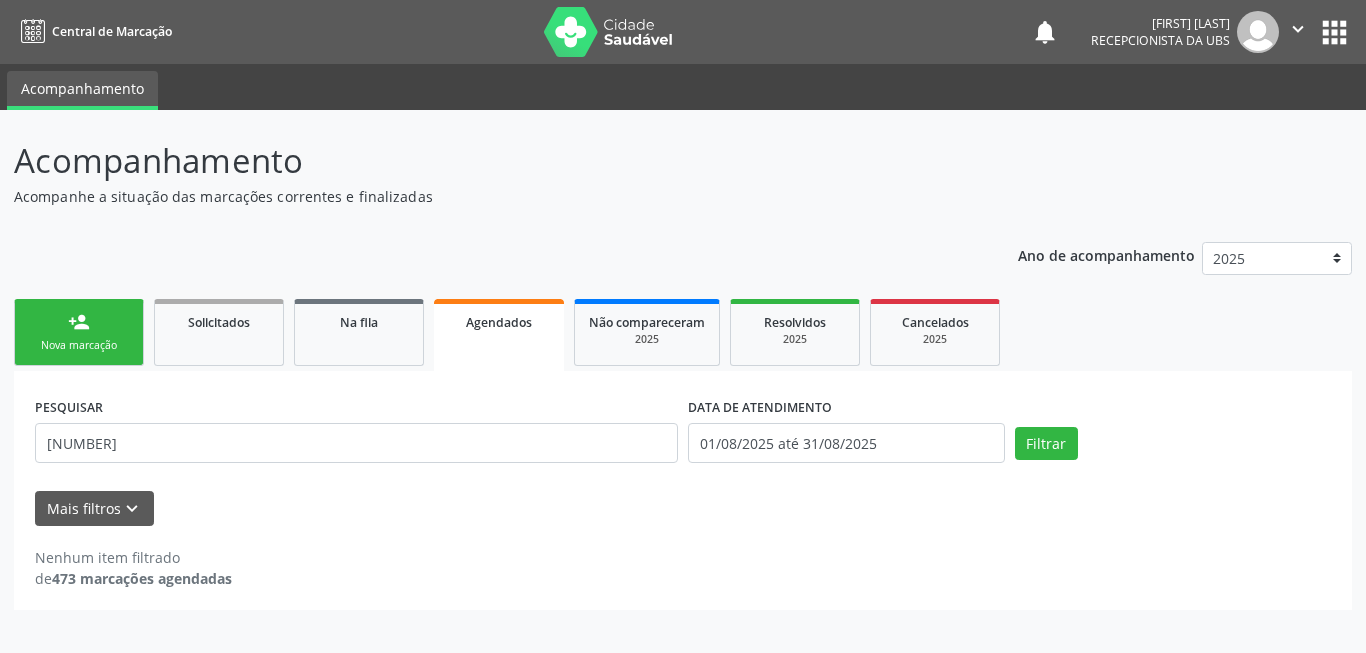 click on "Mais filtros
keyboard_arrow_down" at bounding box center (683, 508) 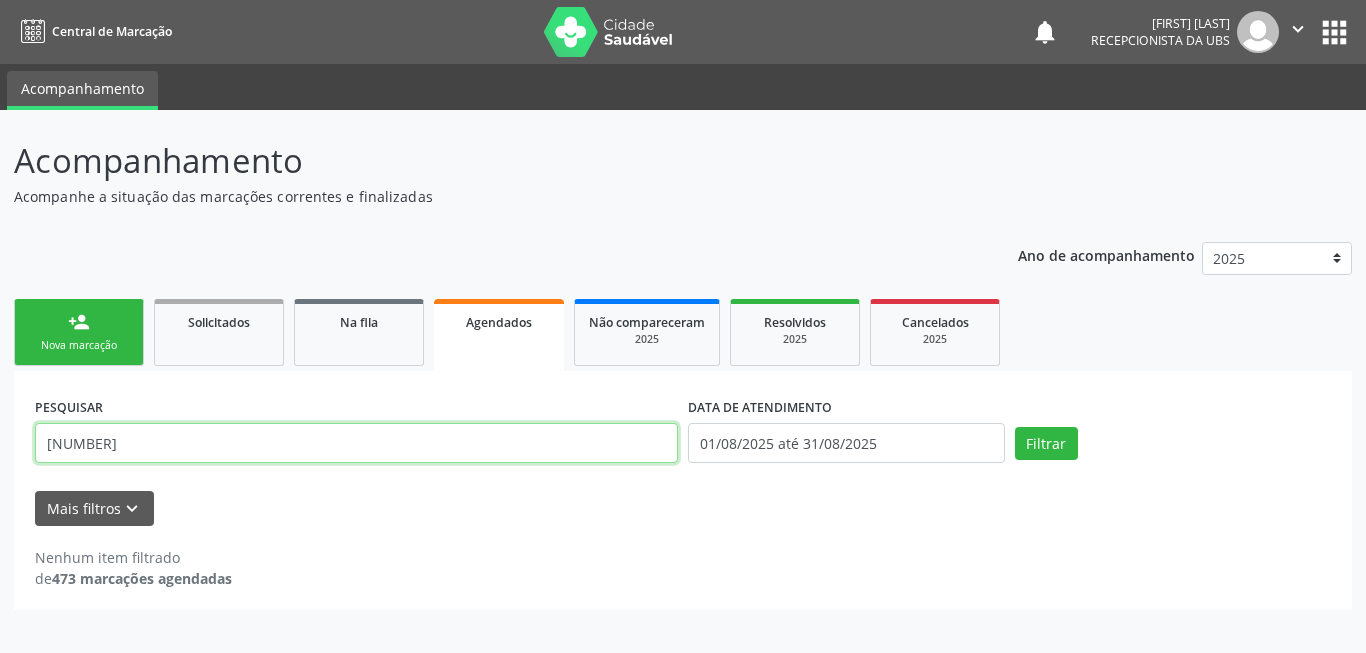 click on "[NUMBER]" at bounding box center (356, 443) 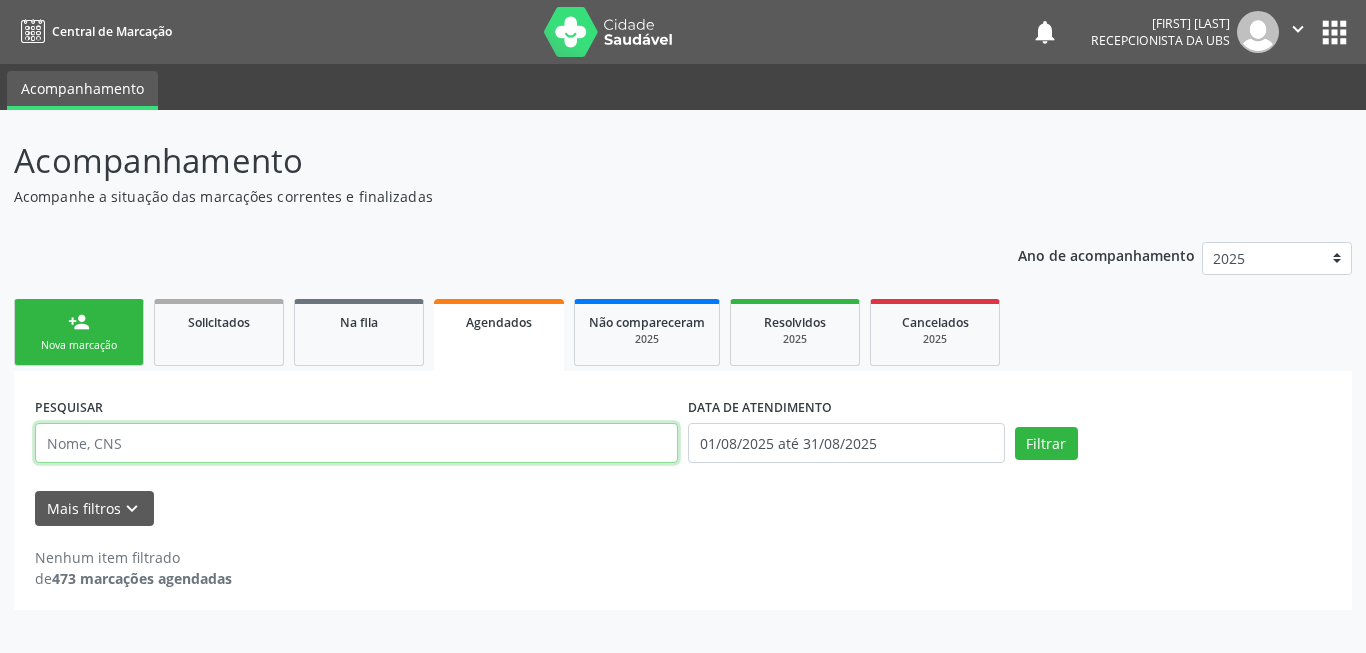 type 